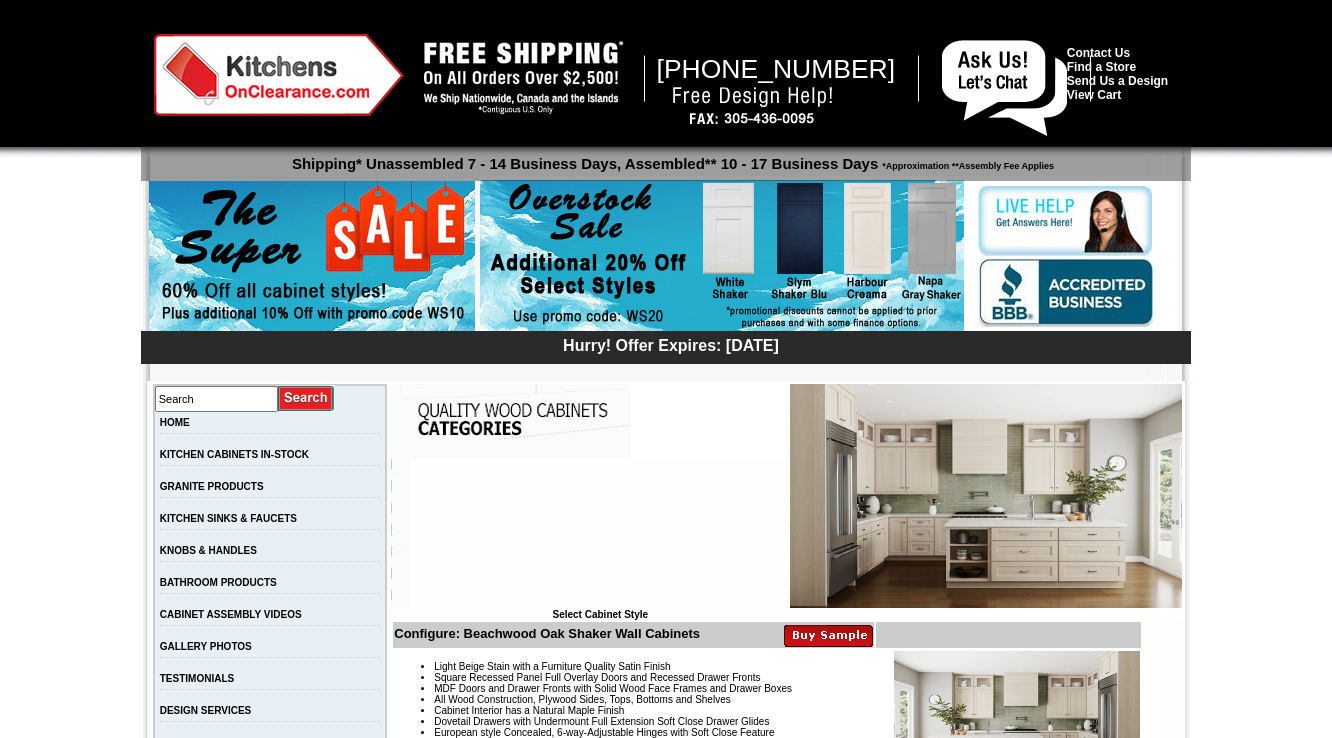 scroll, scrollTop: 0, scrollLeft: 0, axis: both 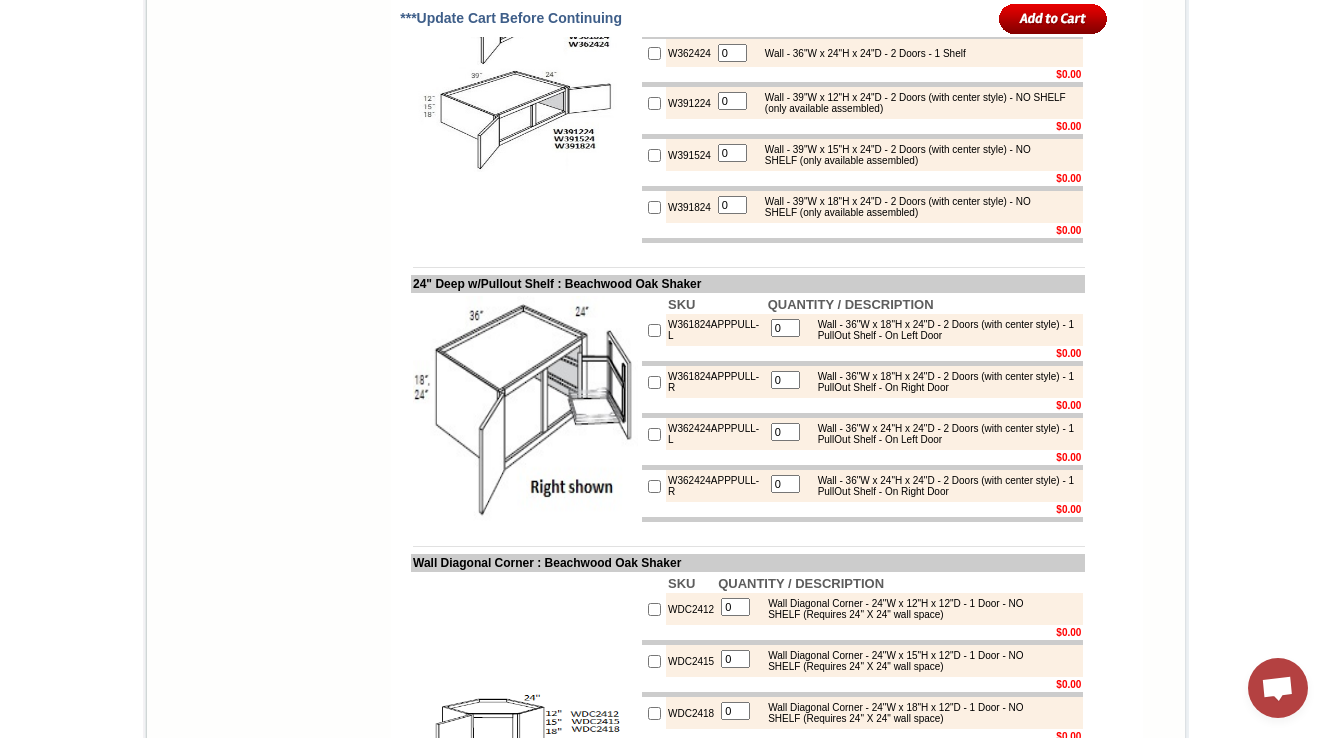 click on "W361824" at bounding box center [689, 5] 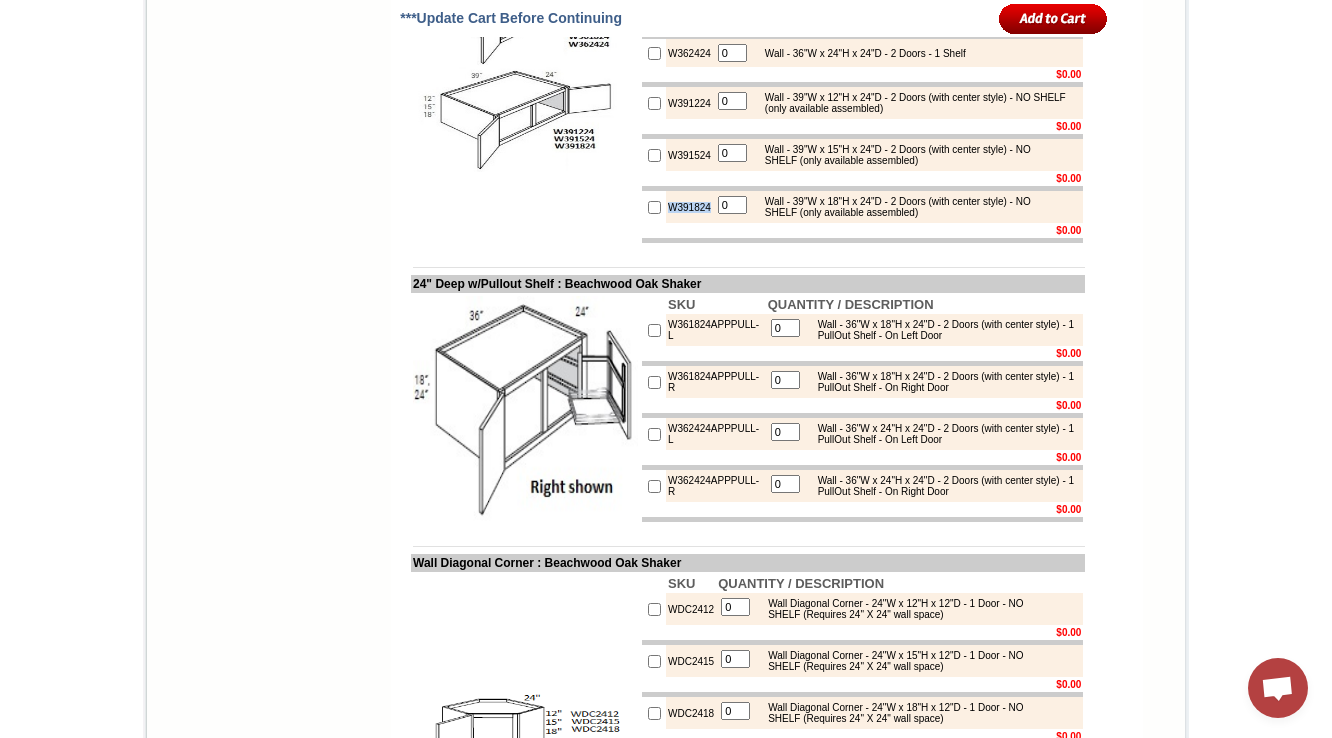 click on "W391824" at bounding box center [689, 207] 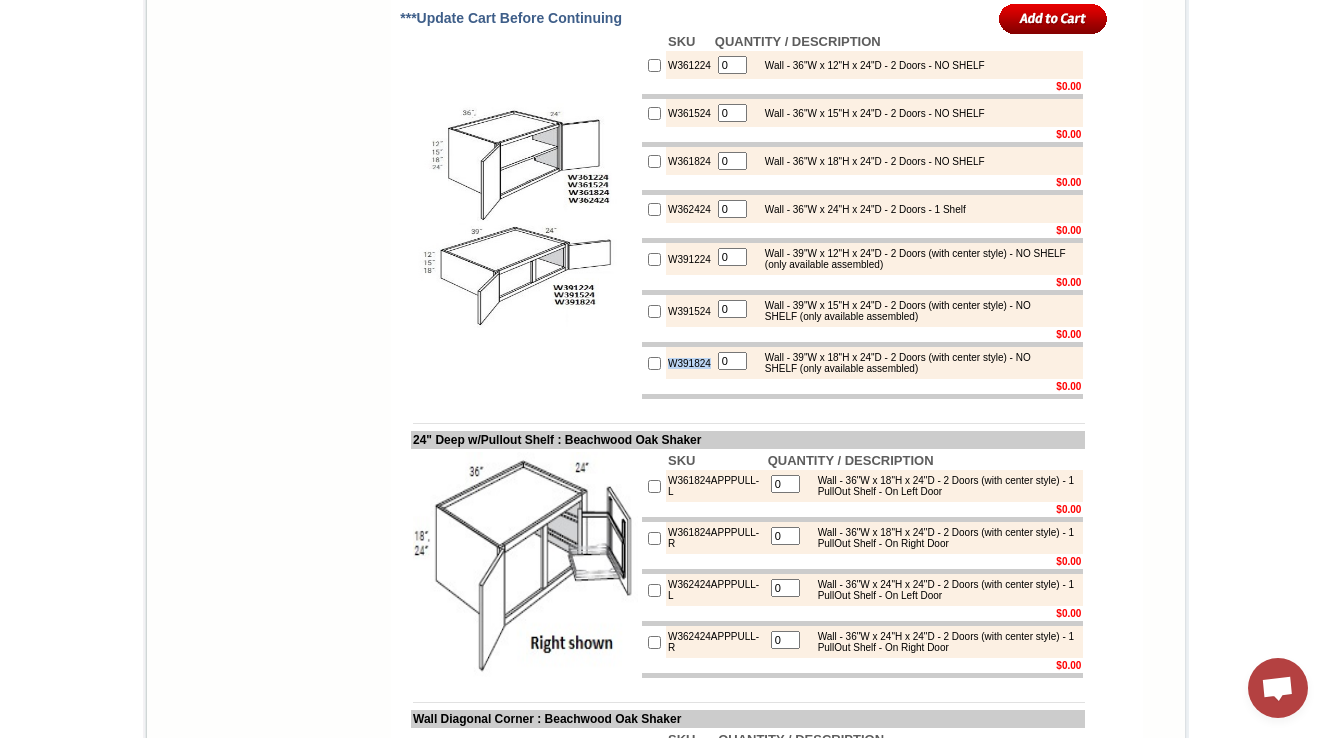 scroll, scrollTop: 4880, scrollLeft: 0, axis: vertical 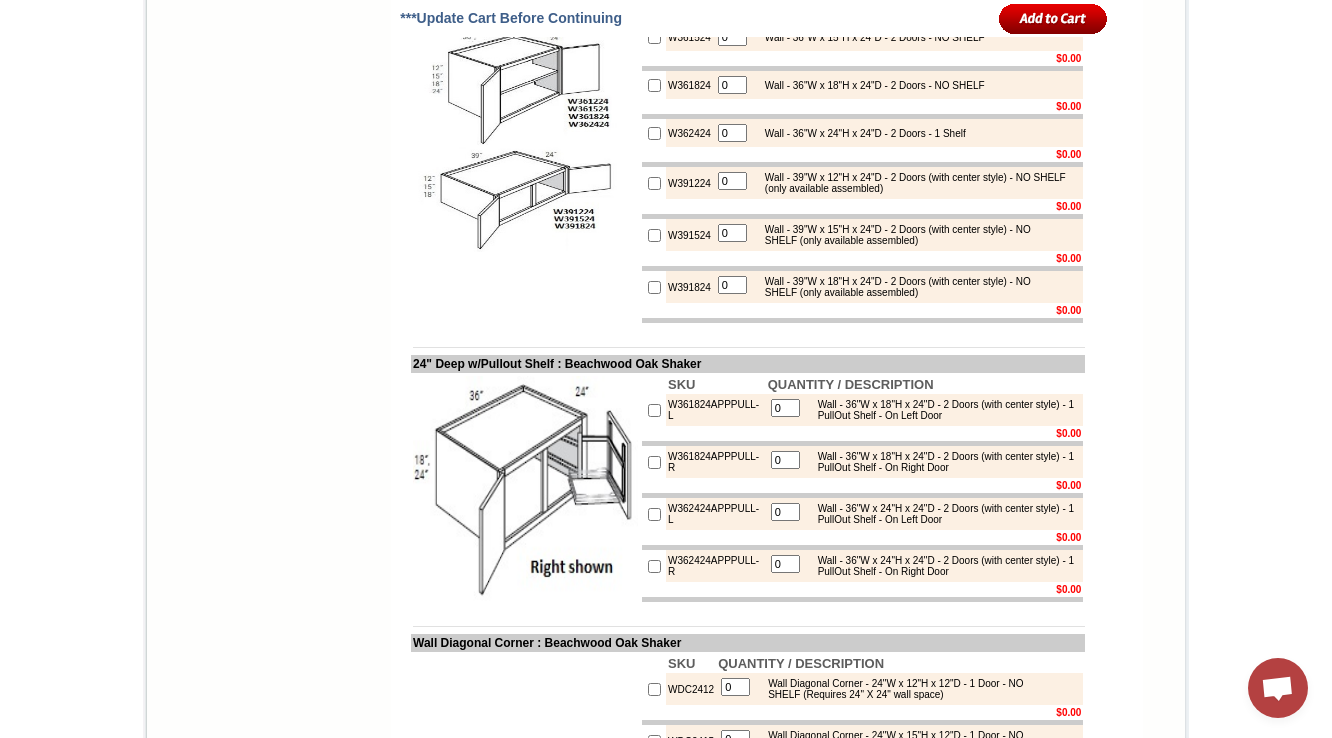 click on "W361224" at bounding box center (689, -11) 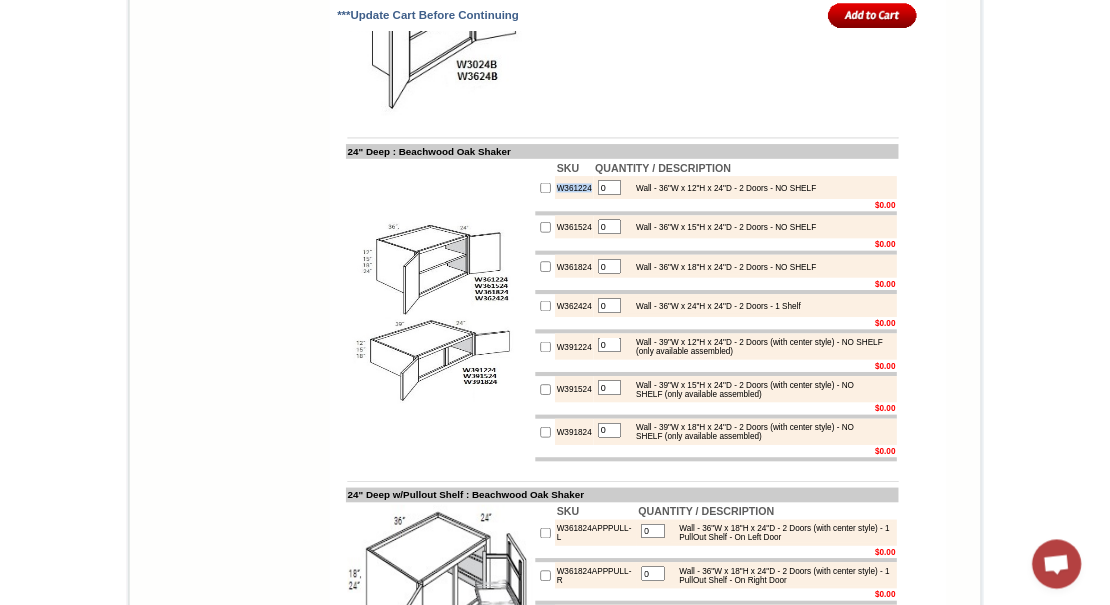 scroll, scrollTop: 4880, scrollLeft: 0, axis: vertical 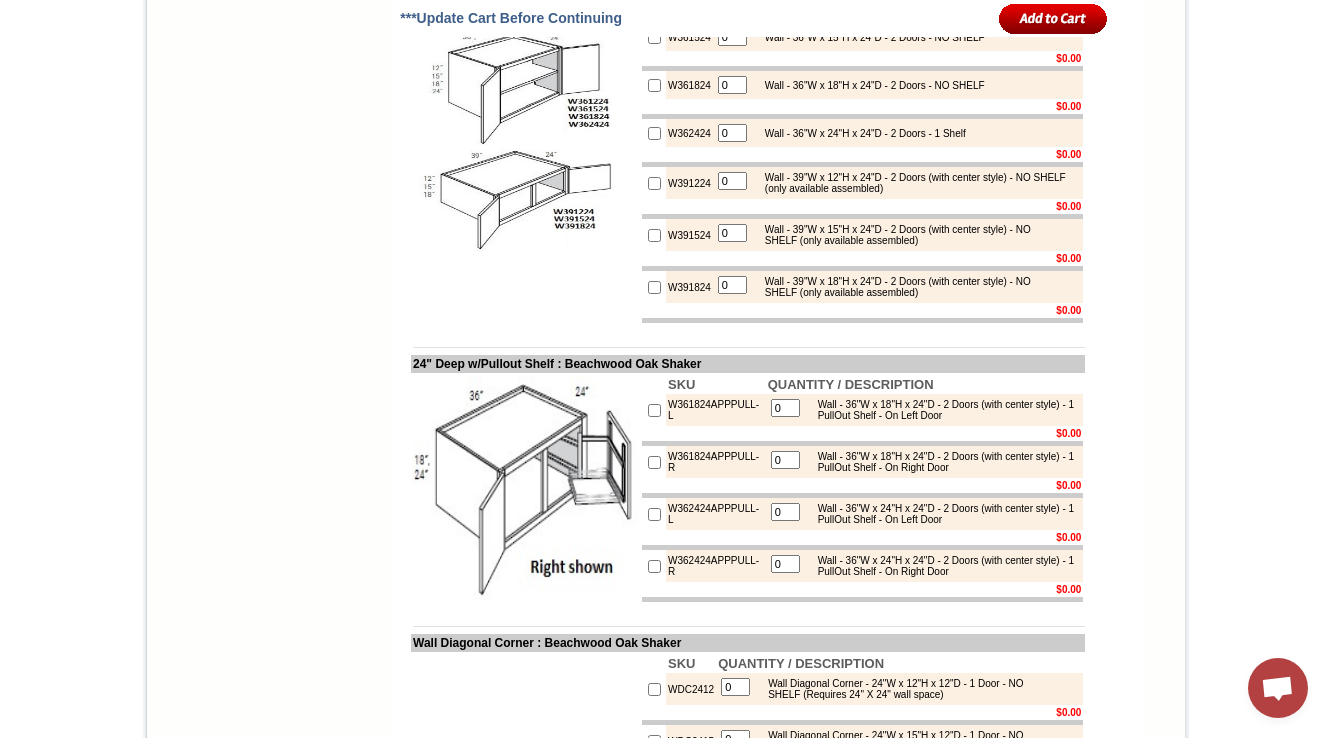 click at bounding box center [525, 139] 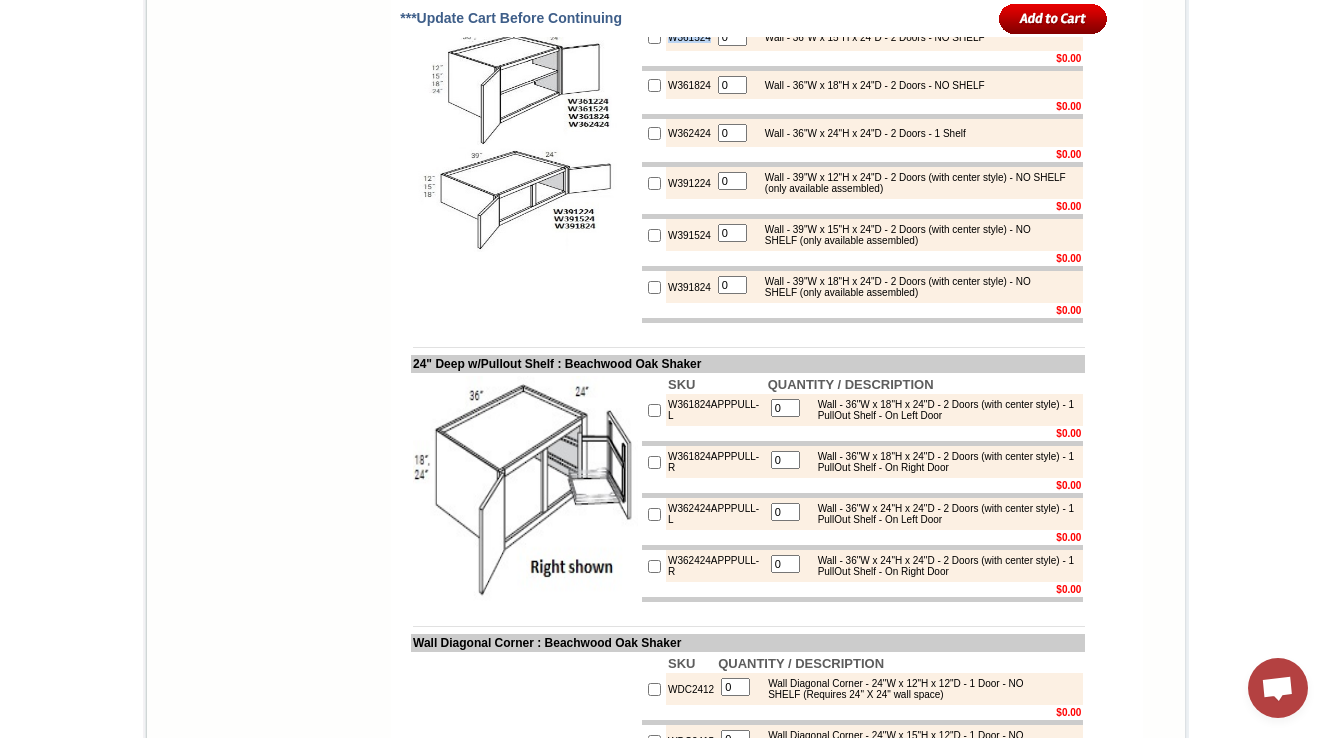 click on "W361524" at bounding box center [689, 37] 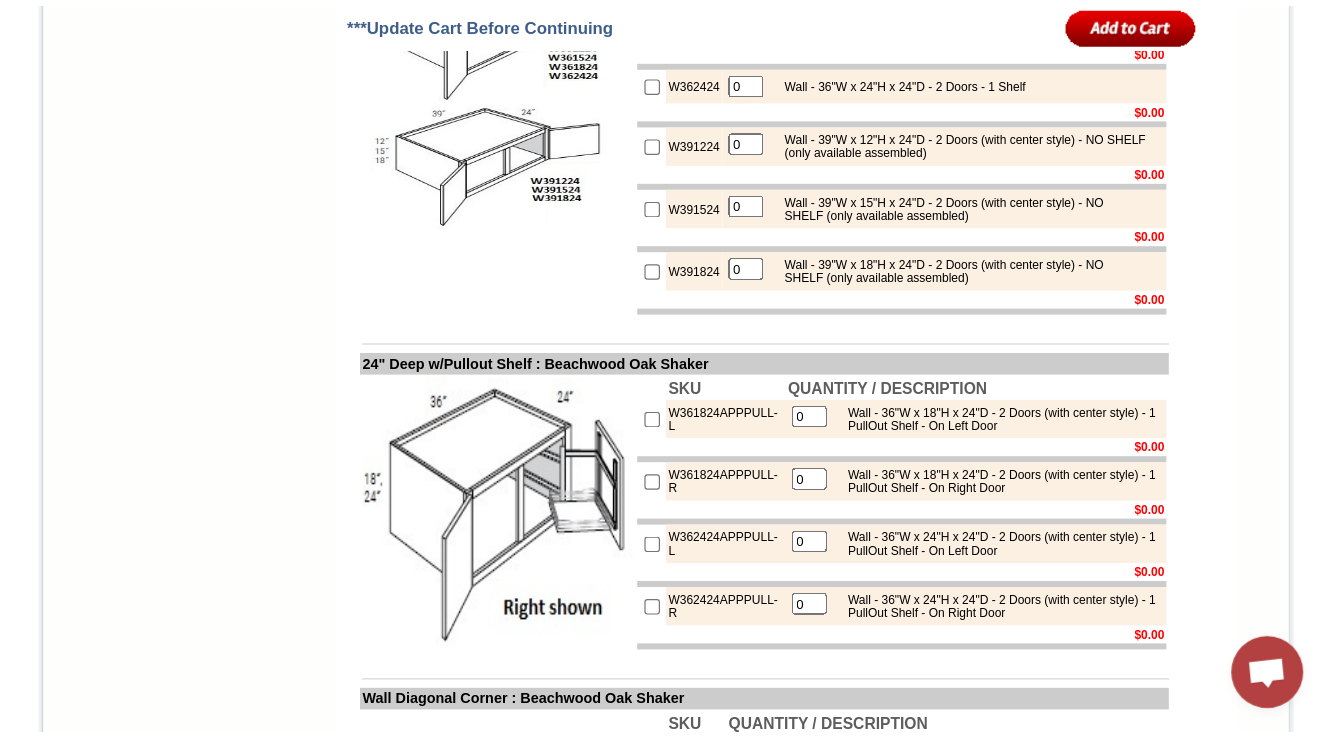 scroll, scrollTop: 4946, scrollLeft: 0, axis: vertical 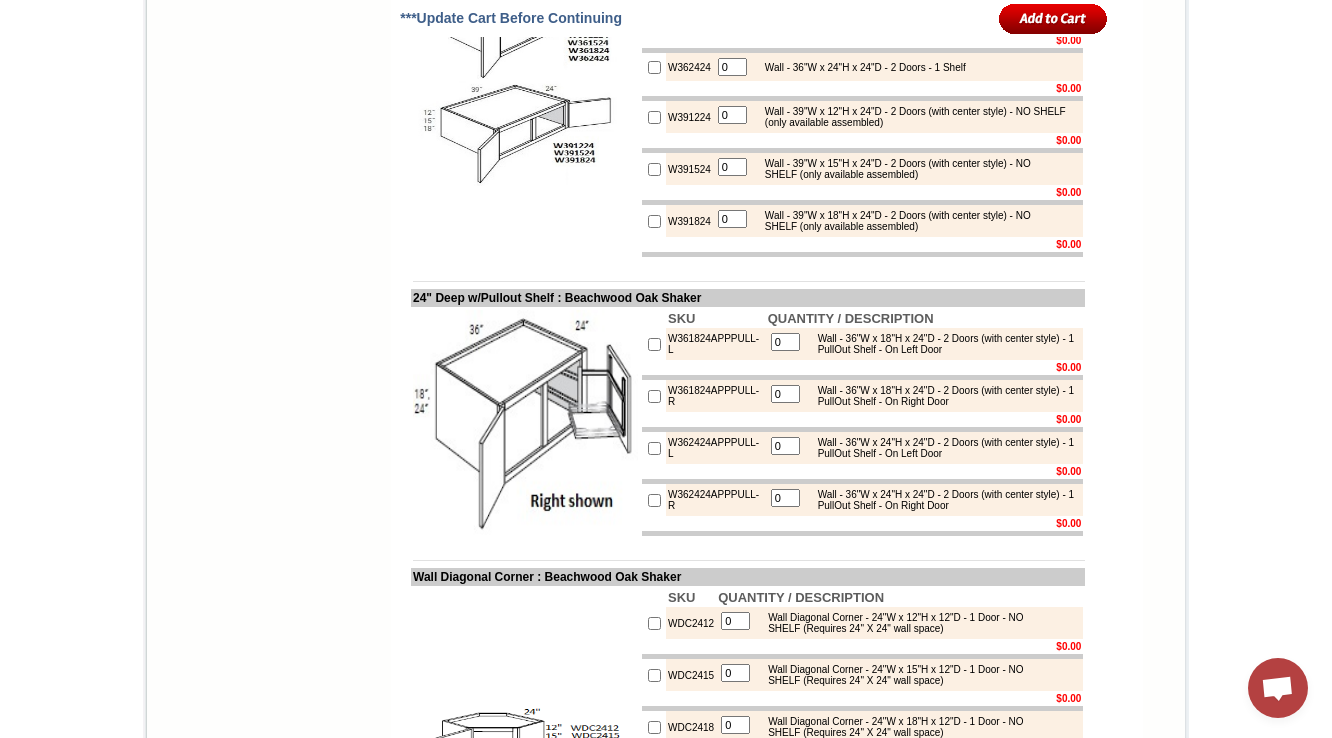 click on "W361824" at bounding box center (689, 19) 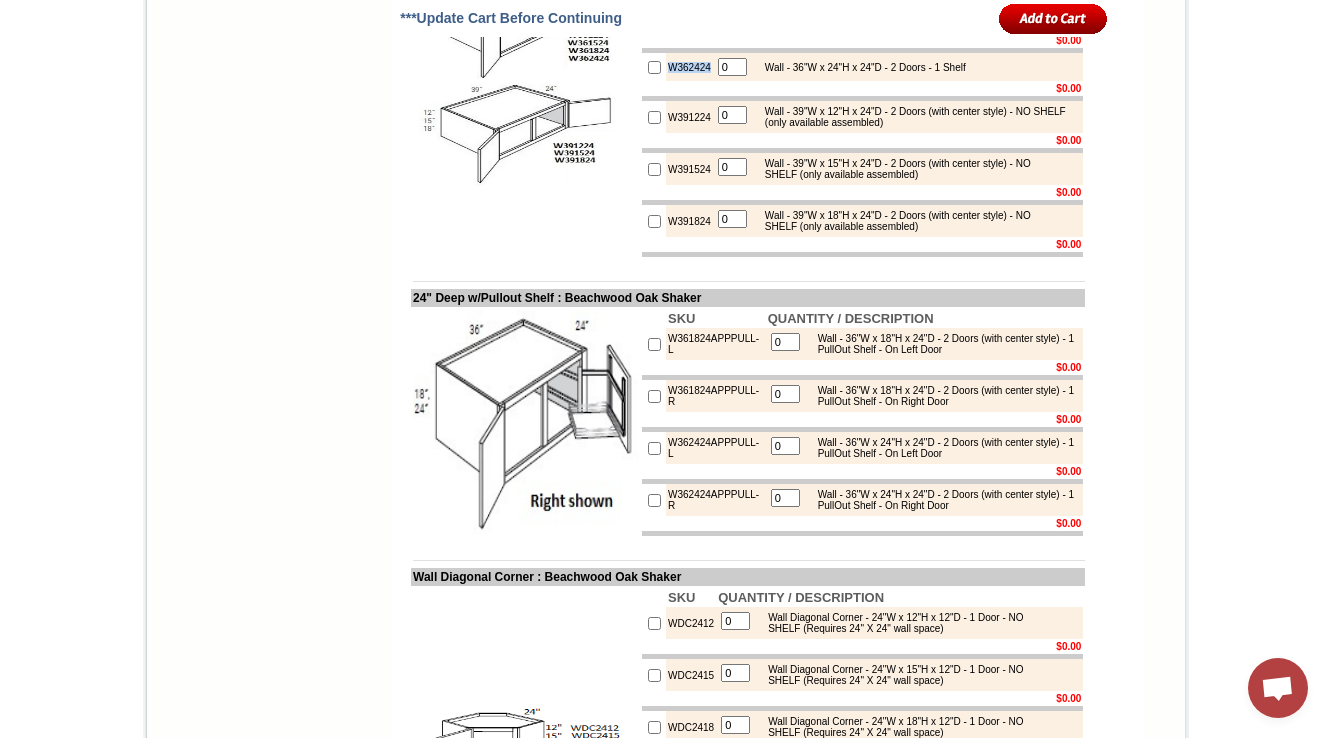 click on "W362424" at bounding box center (689, 67) 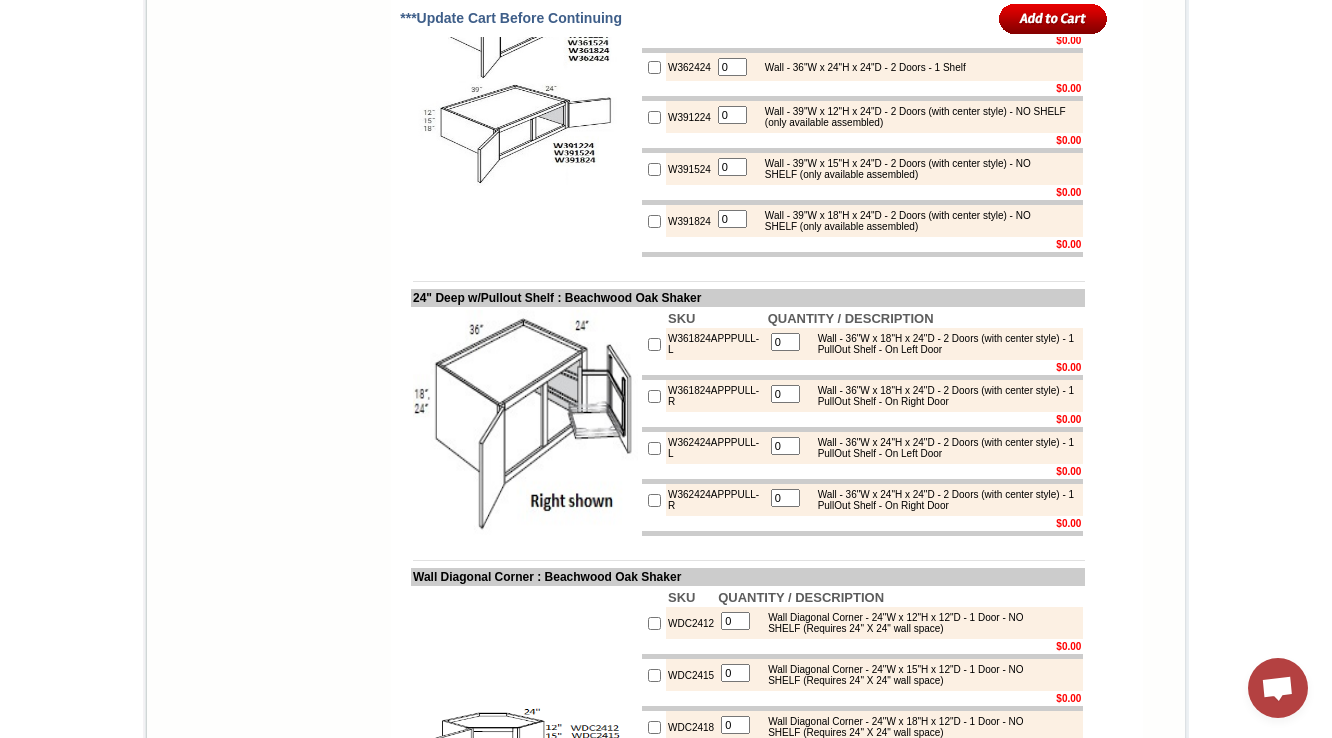 click on "W361224" at bounding box center [689, -77] 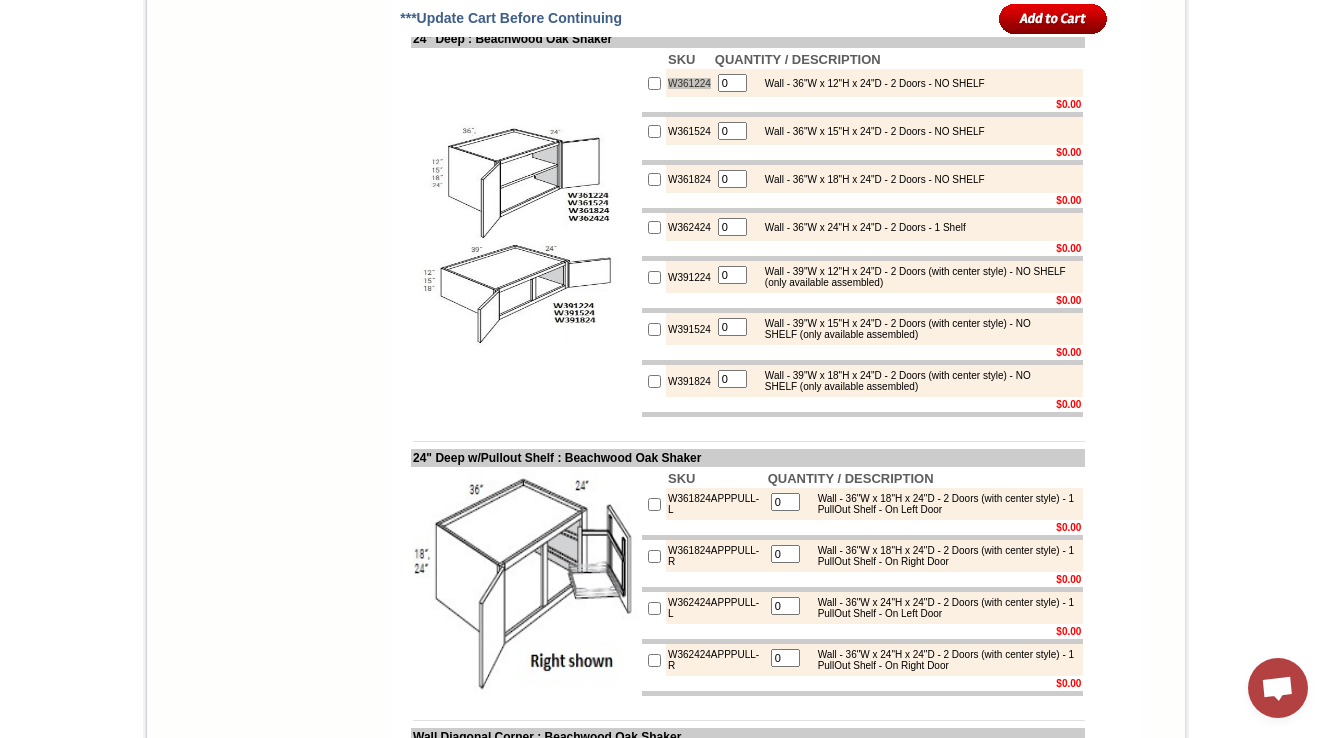 scroll, scrollTop: 4866, scrollLeft: 0, axis: vertical 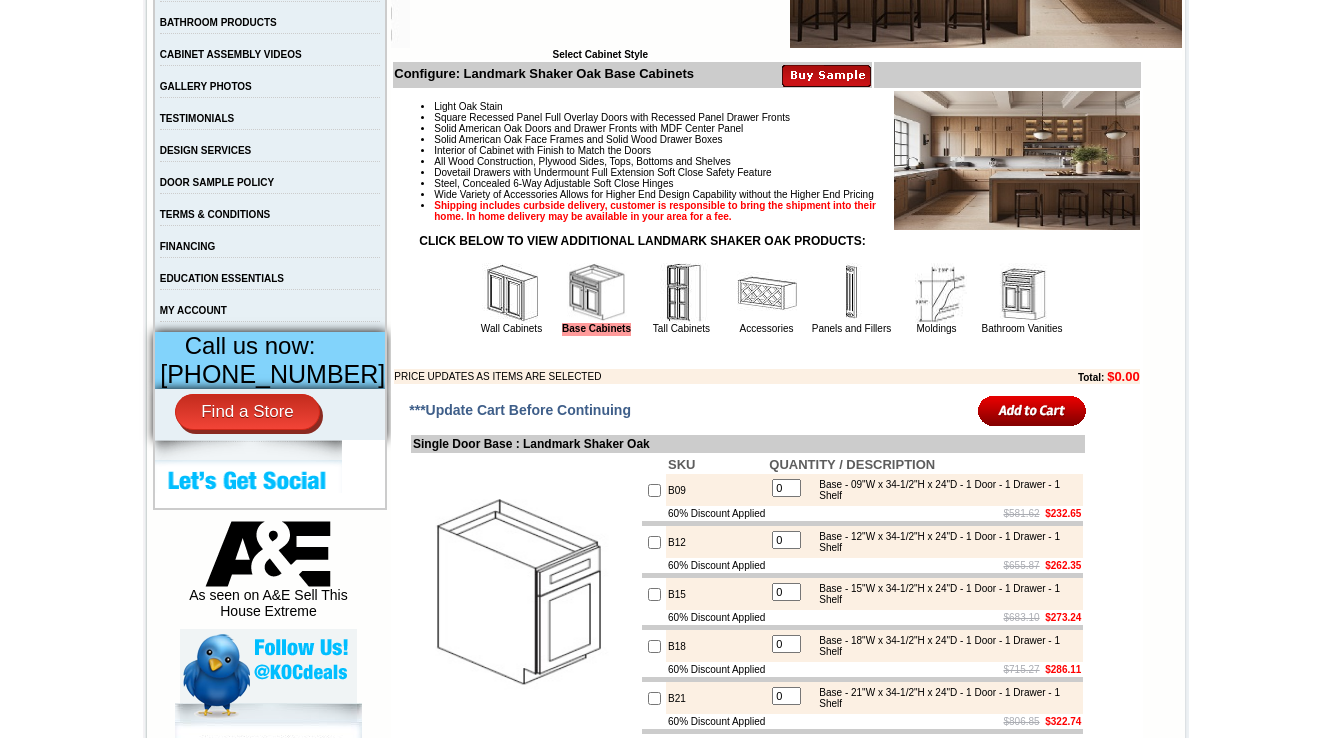 click at bounding box center [512, 293] 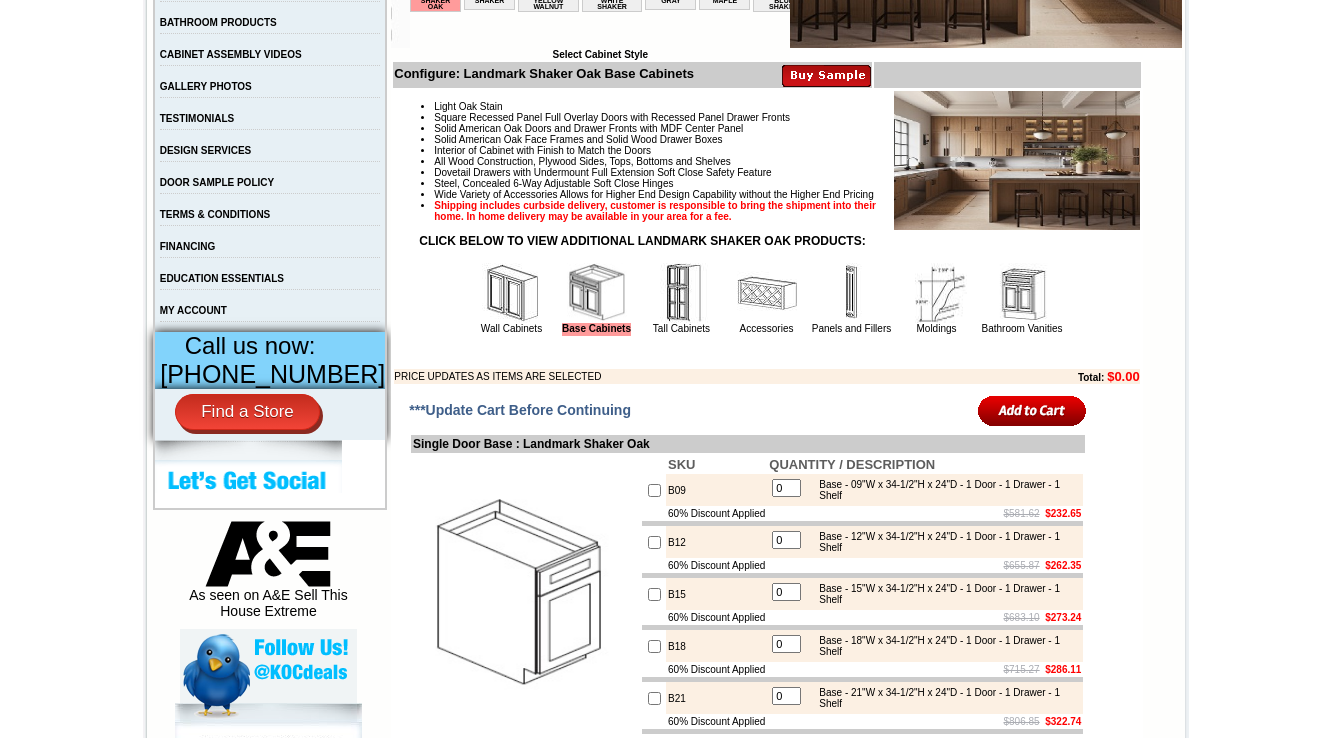 scroll, scrollTop: 0, scrollLeft: 0, axis: both 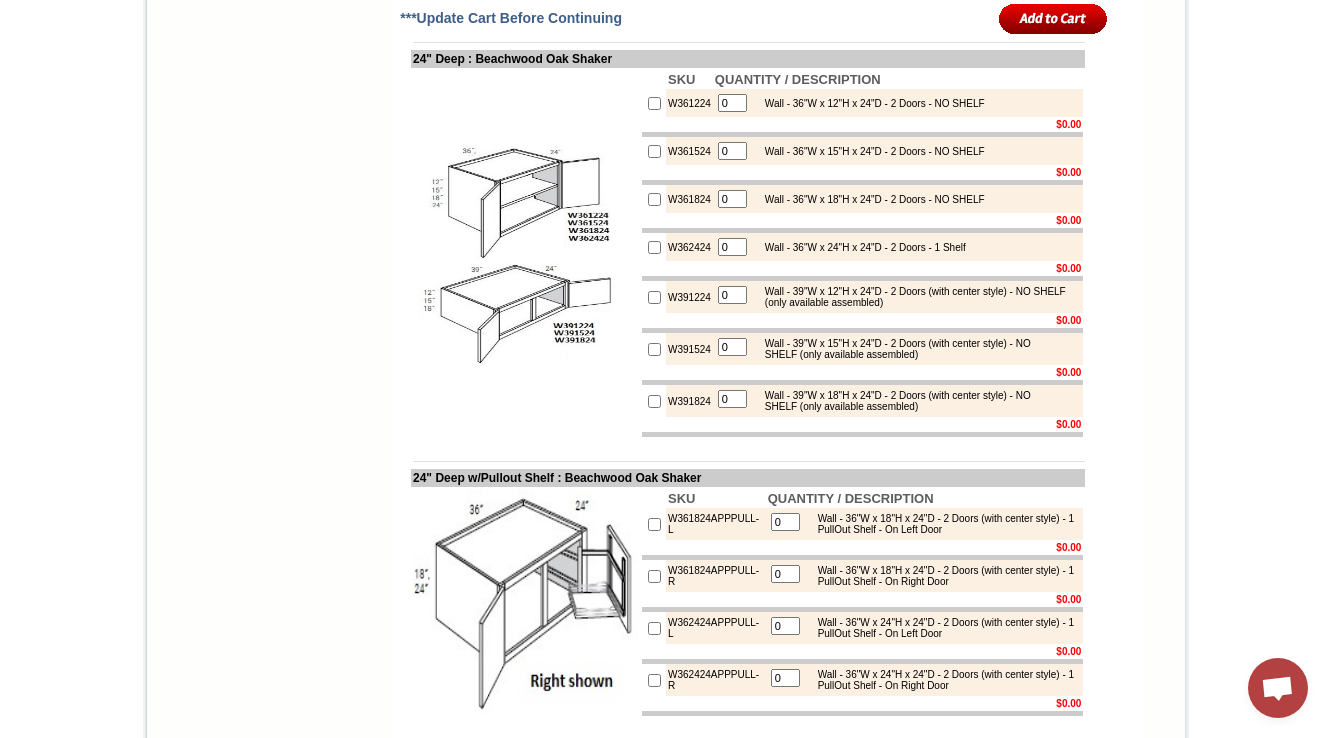 click on "W361224" at bounding box center [689, 103] 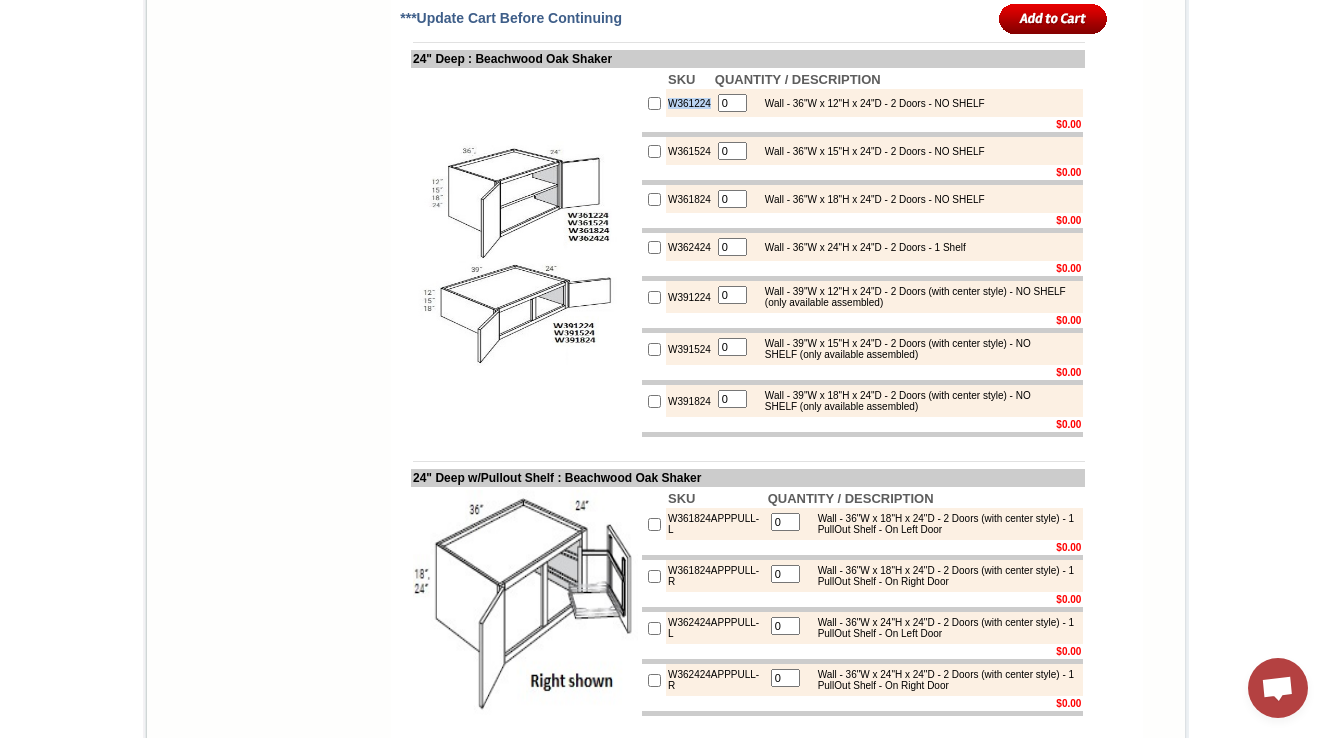 click on "W361224" at bounding box center (689, 103) 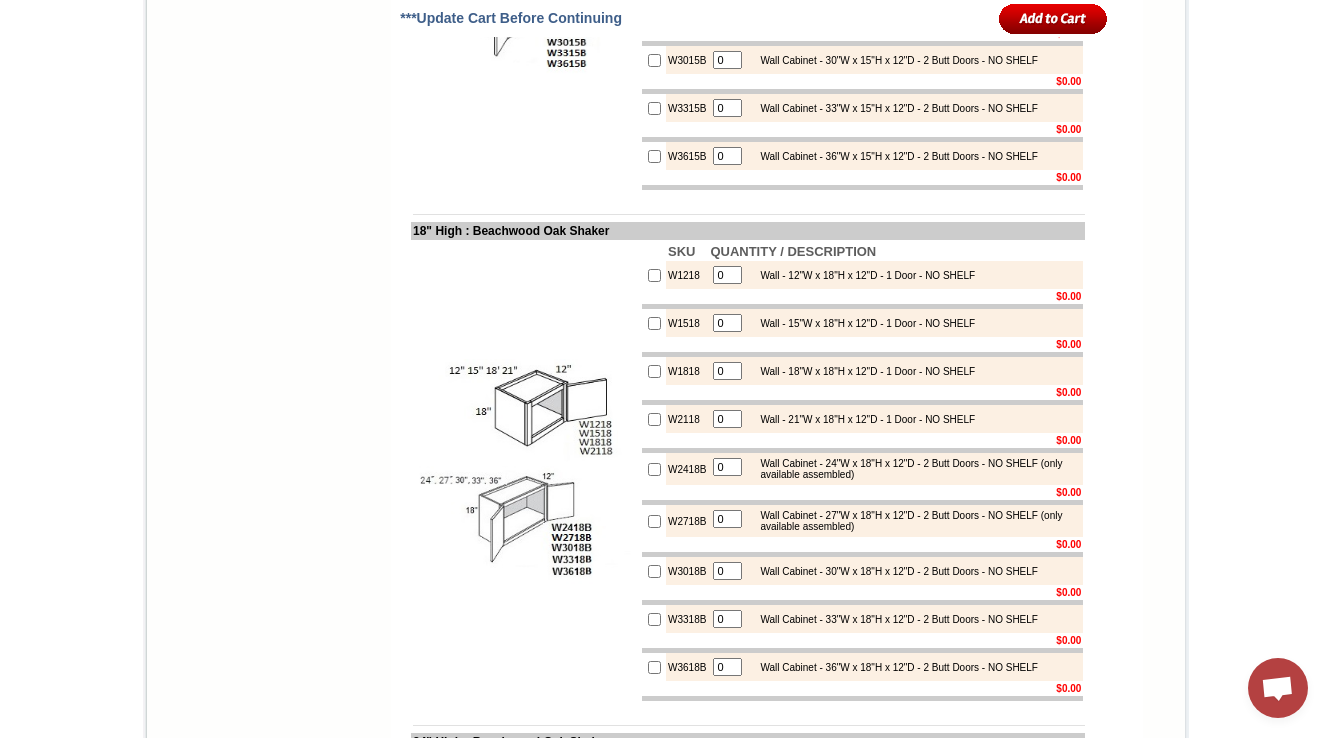 scroll, scrollTop: 3726, scrollLeft: 0, axis: vertical 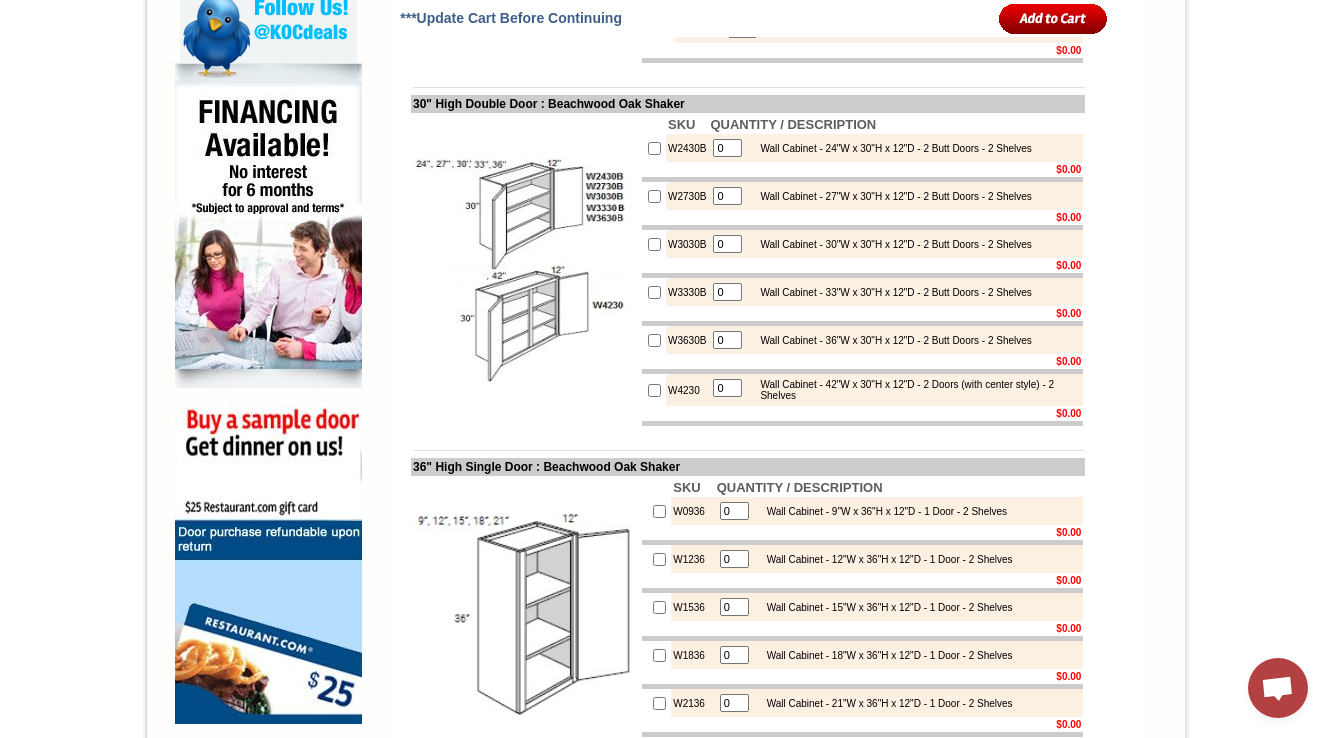 click on "W3630B" at bounding box center [687, 340] 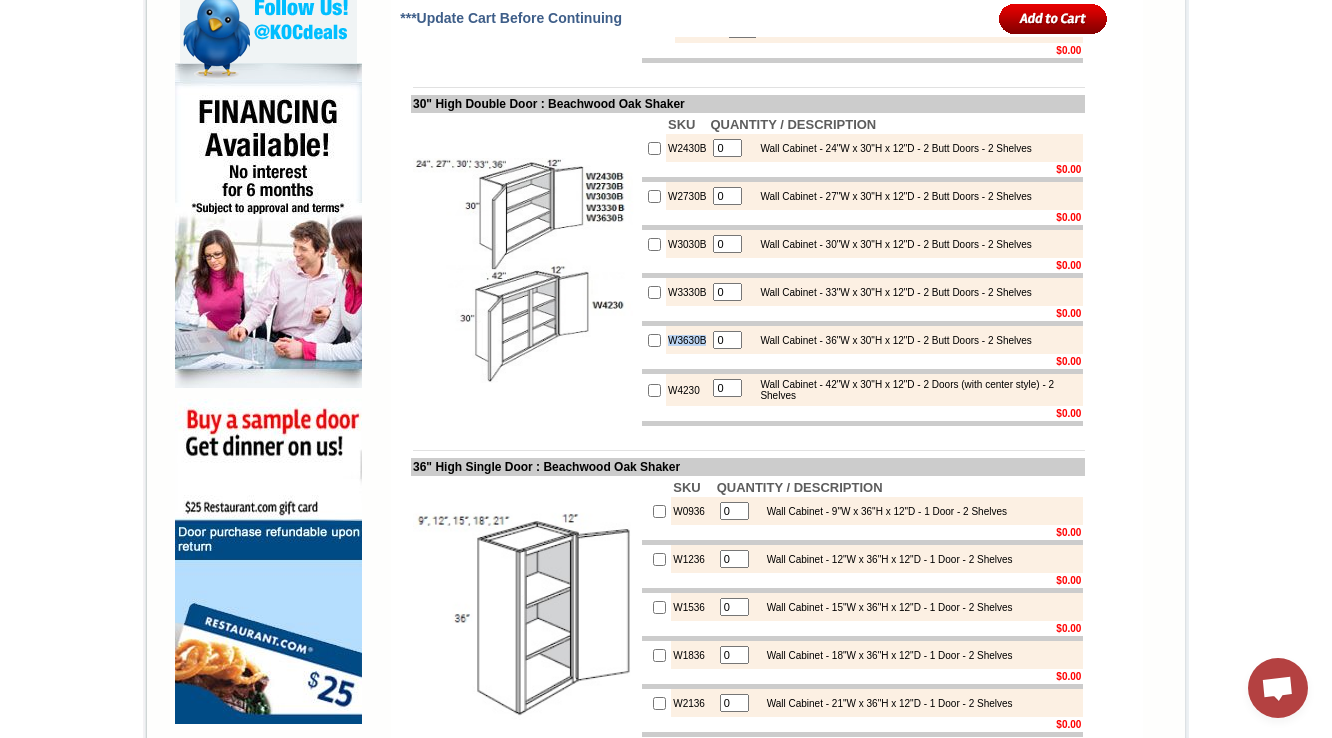 click on "W3630B" at bounding box center [687, 340] 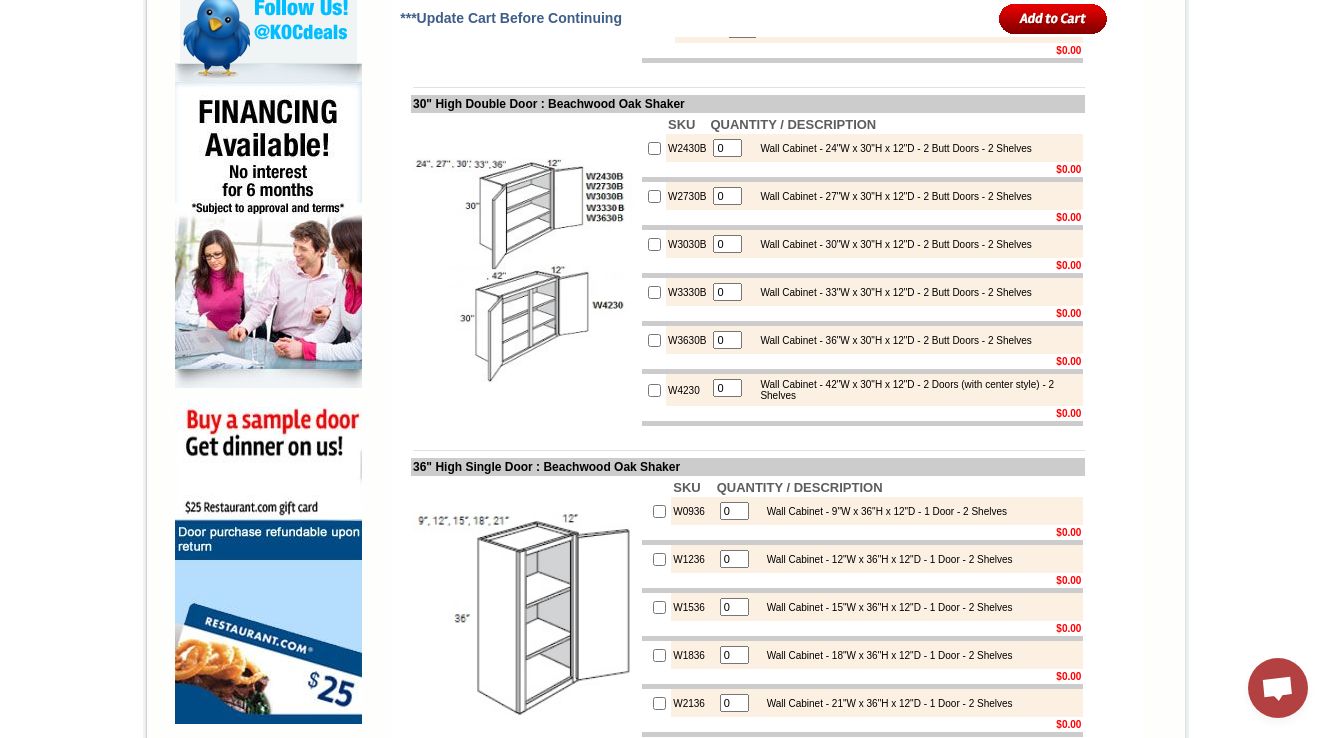 scroll, scrollTop: 4740, scrollLeft: 0, axis: vertical 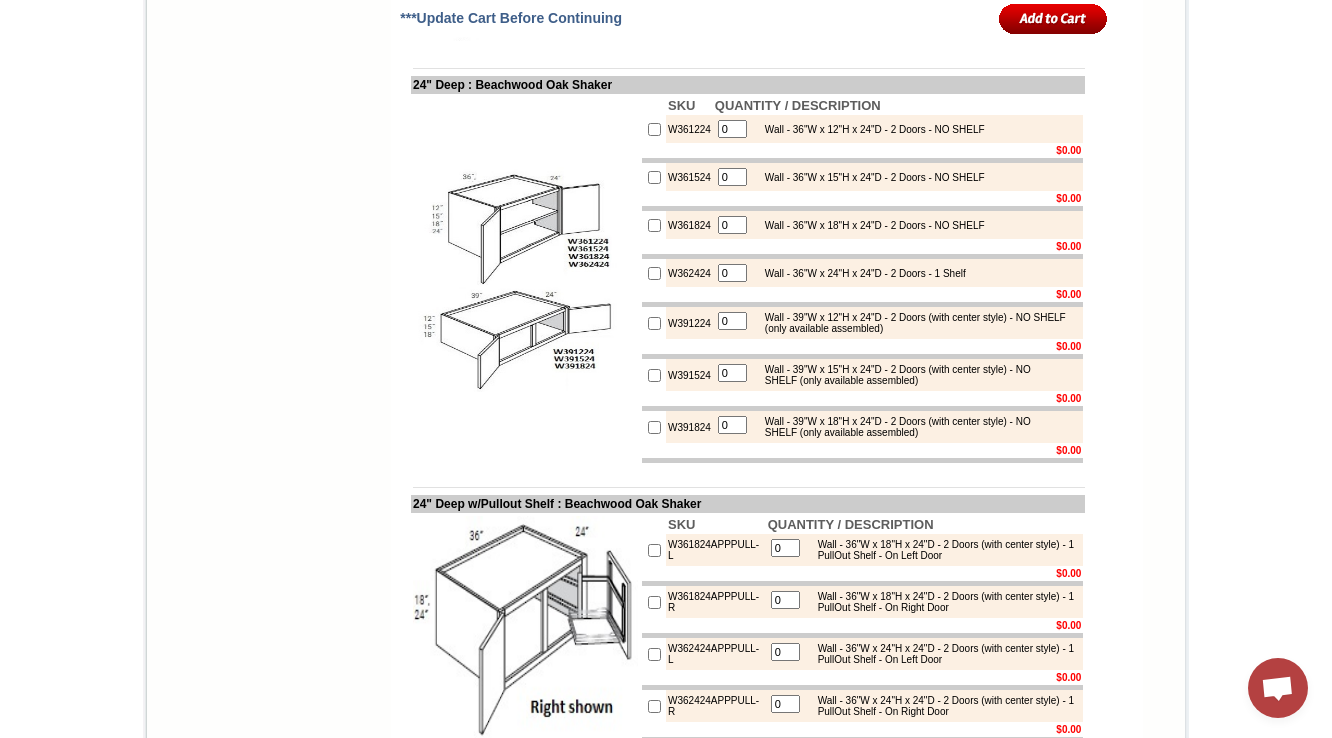 click on "W361524" at bounding box center [689, 177] 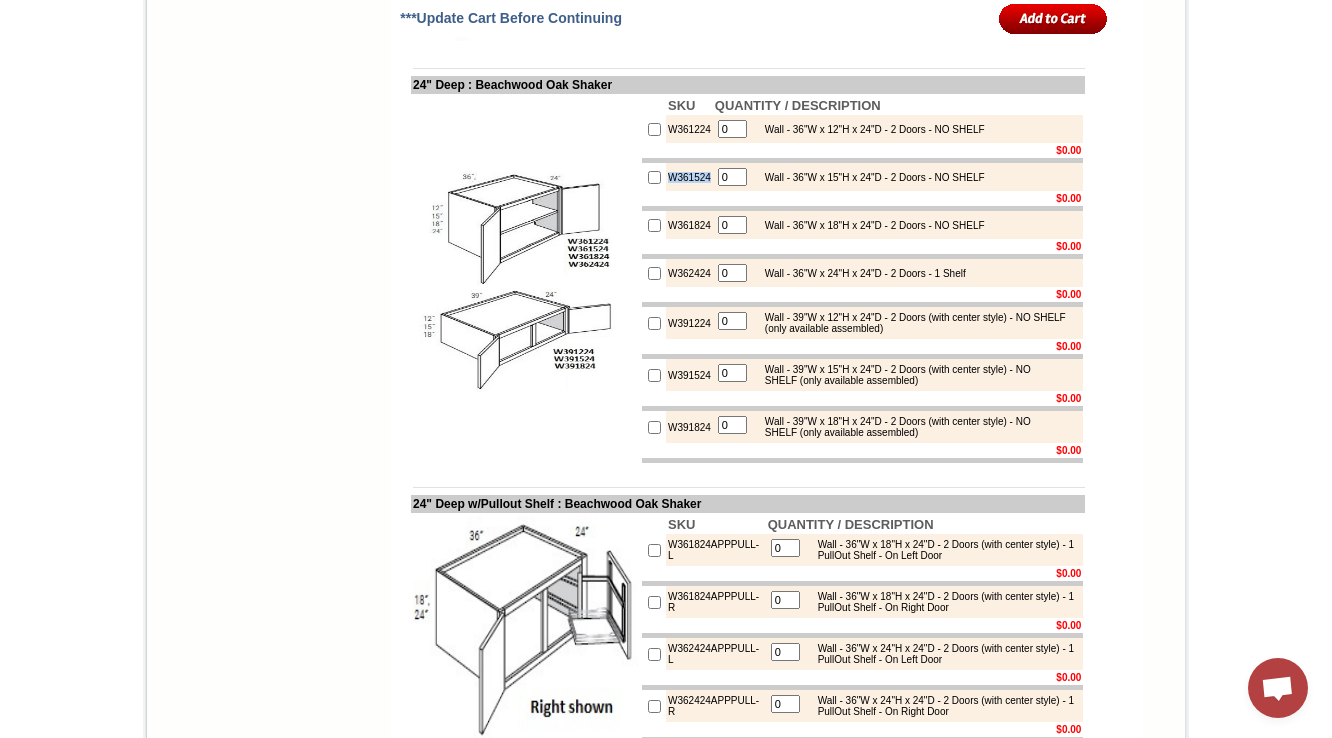 click on "W361524" at bounding box center [689, 177] 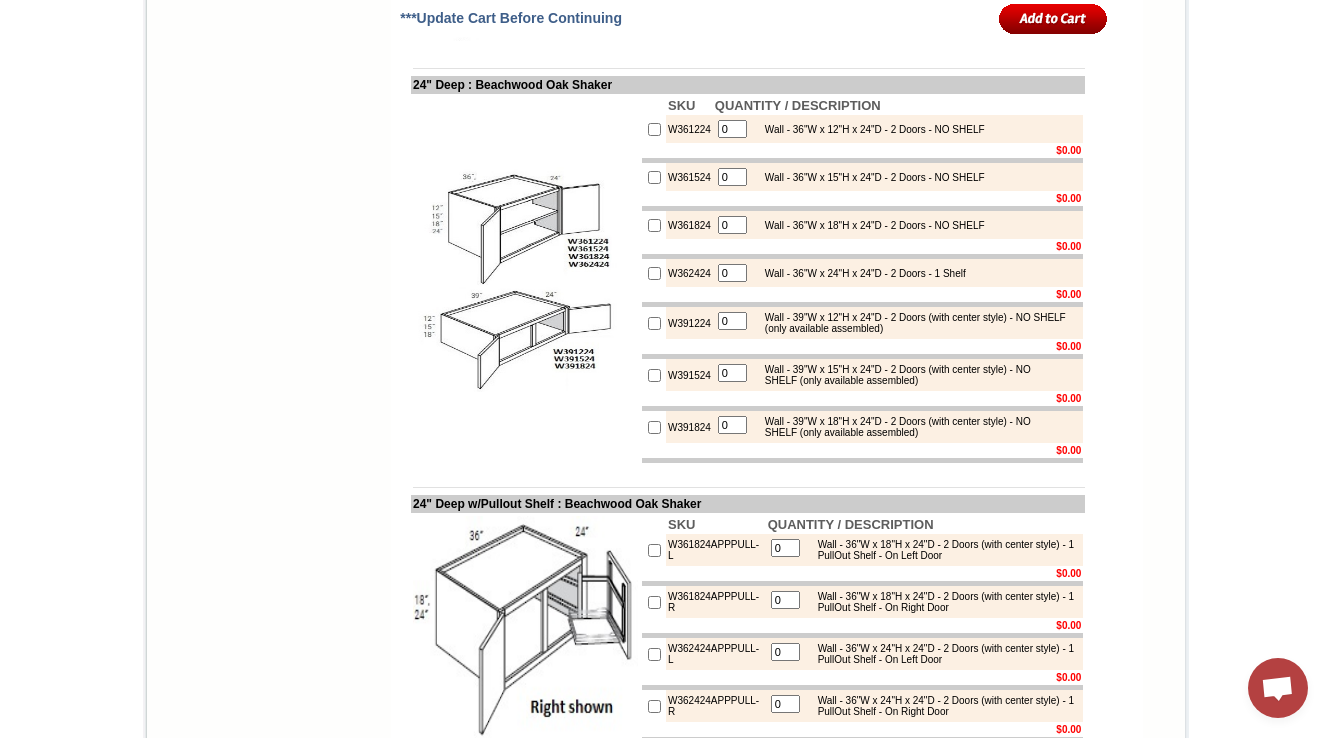 click on "W361224" at bounding box center [689, 129] 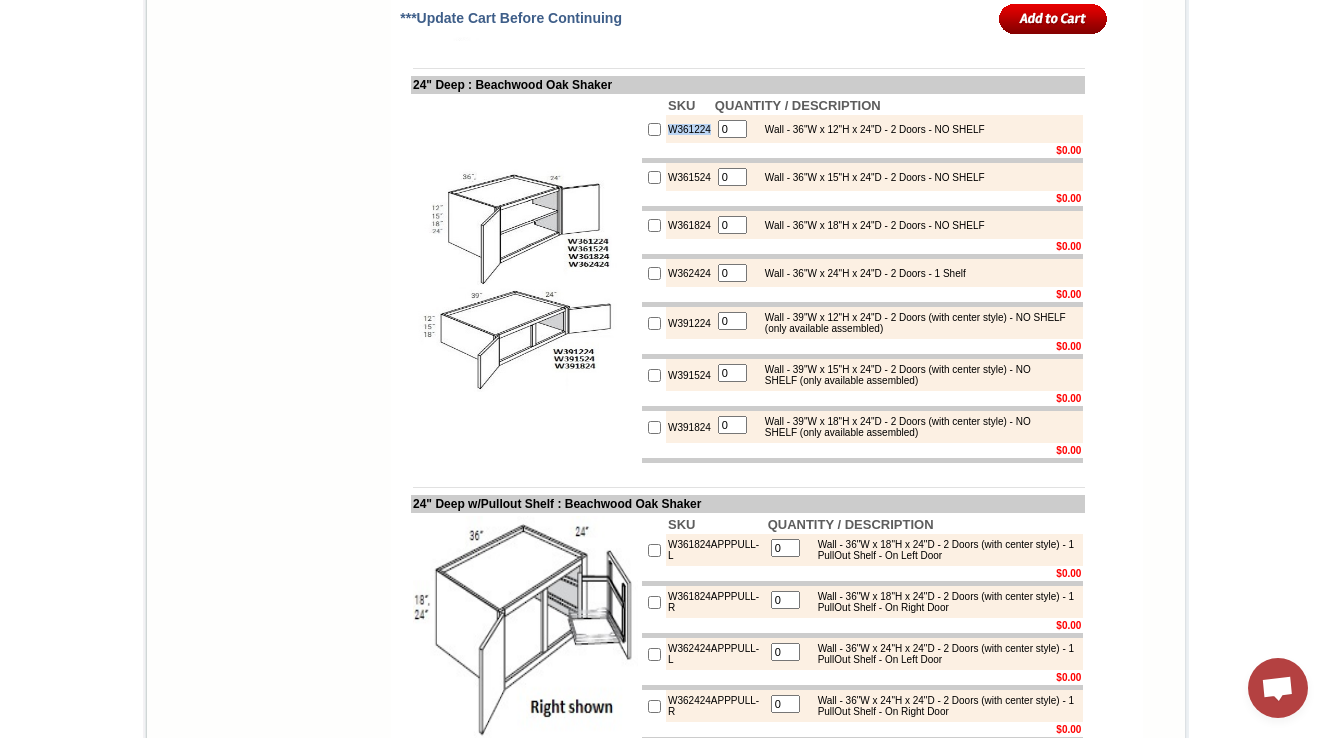 click on "W361224" at bounding box center [689, 129] 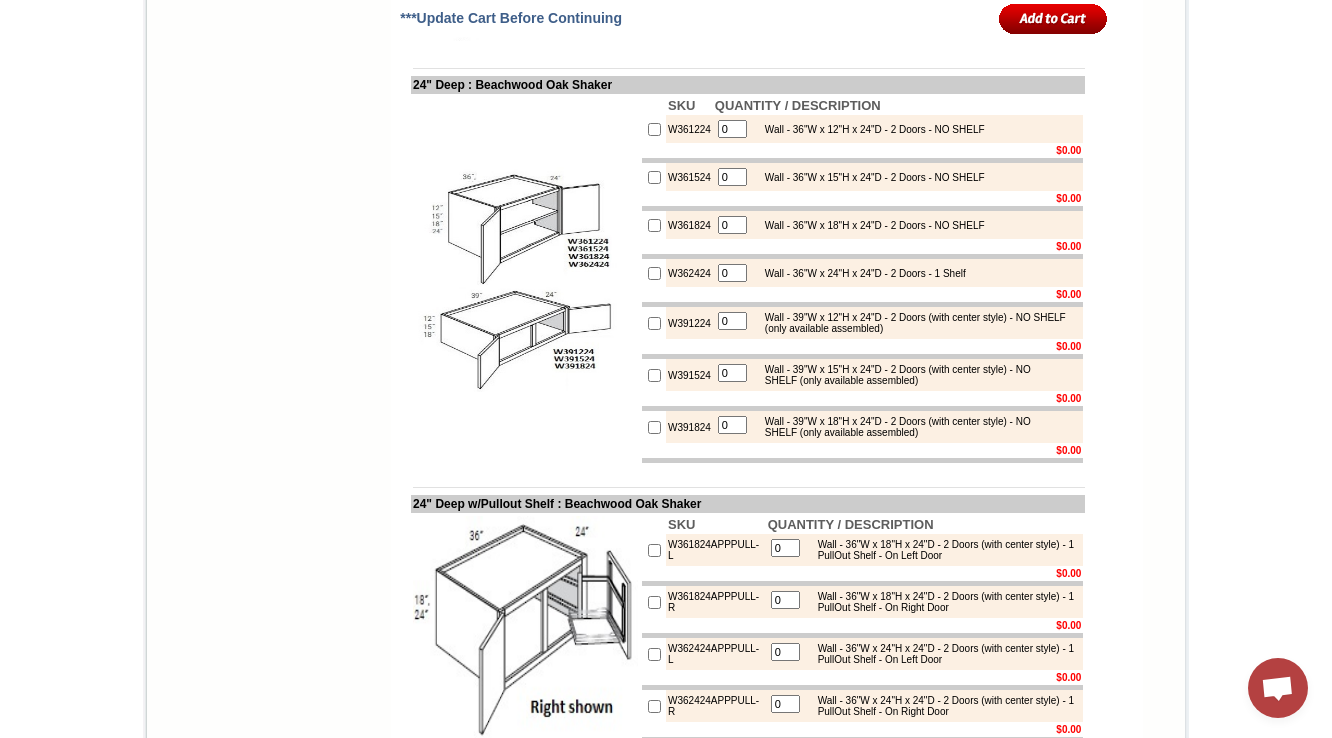 click on "W361824" at bounding box center (689, 225) 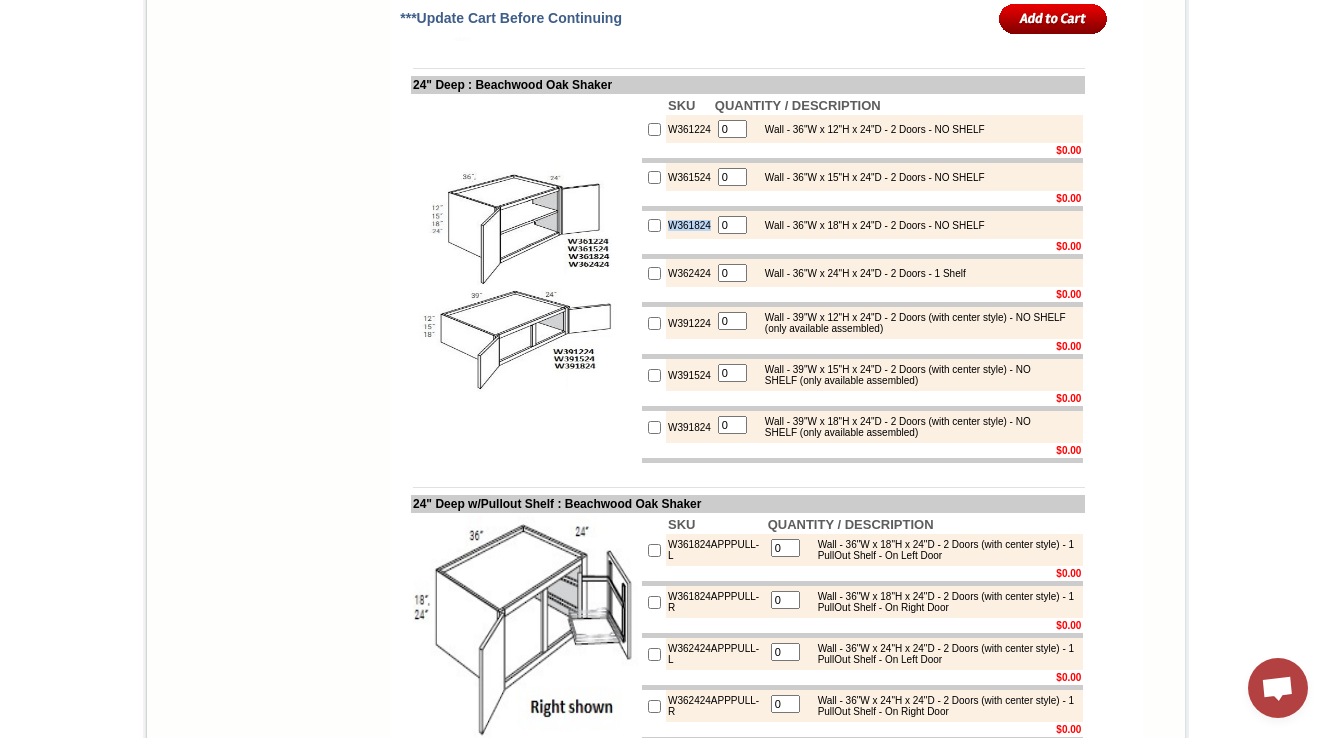 click on "W361824" at bounding box center [689, 225] 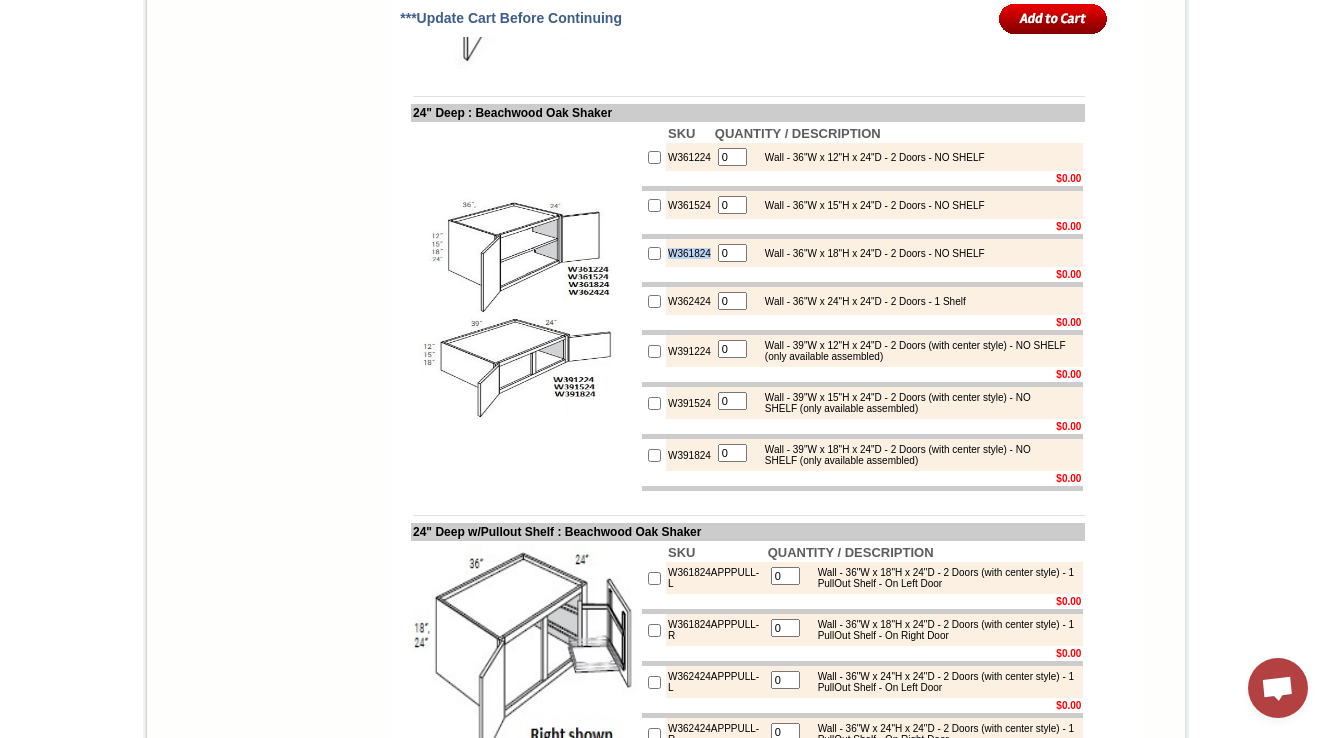 scroll, scrollTop: 4740, scrollLeft: 0, axis: vertical 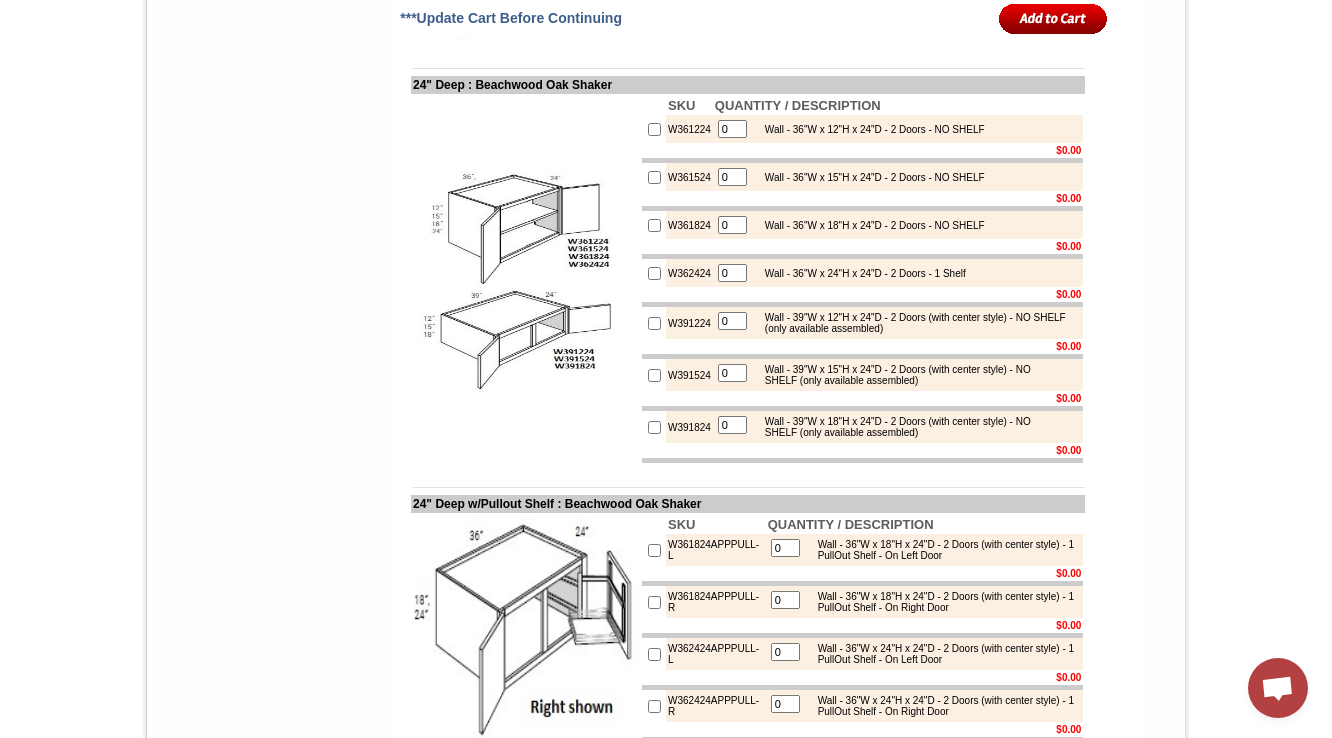 click on "W391224" at bounding box center [689, 323] 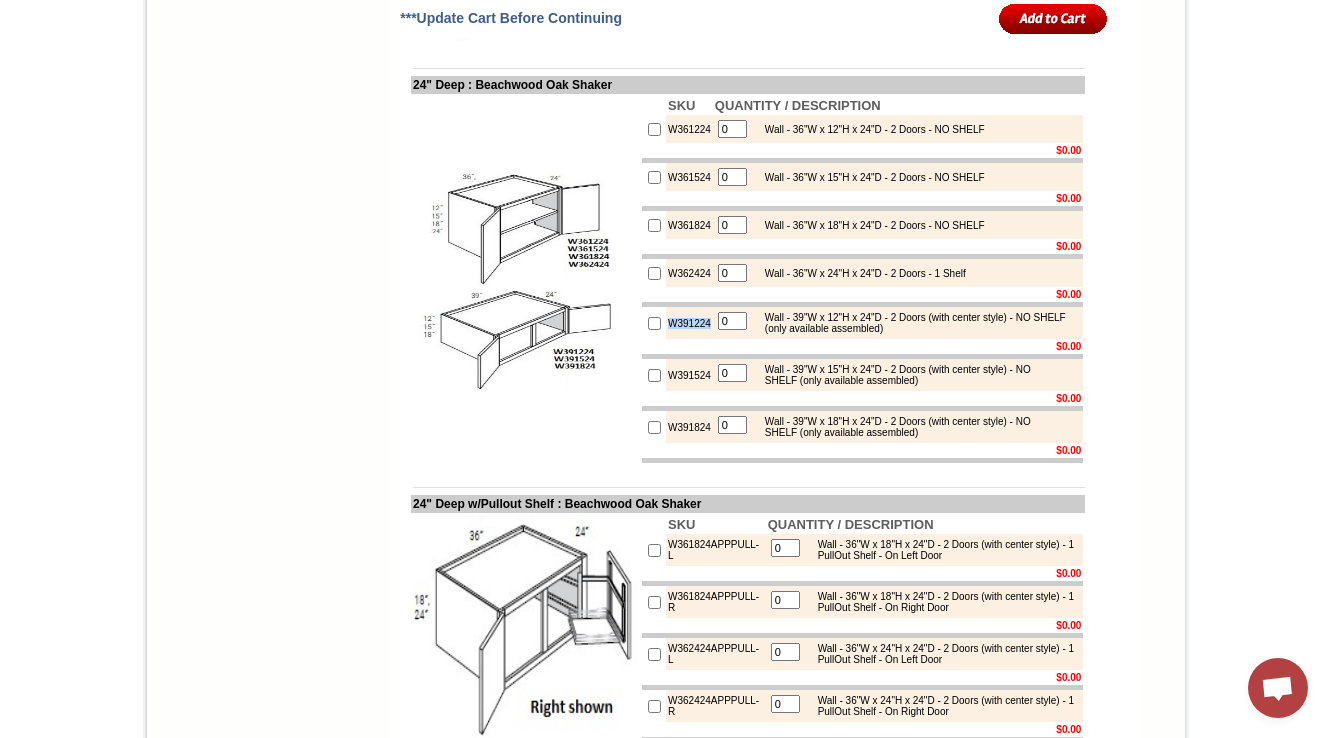 click on "W391224" at bounding box center (689, 323) 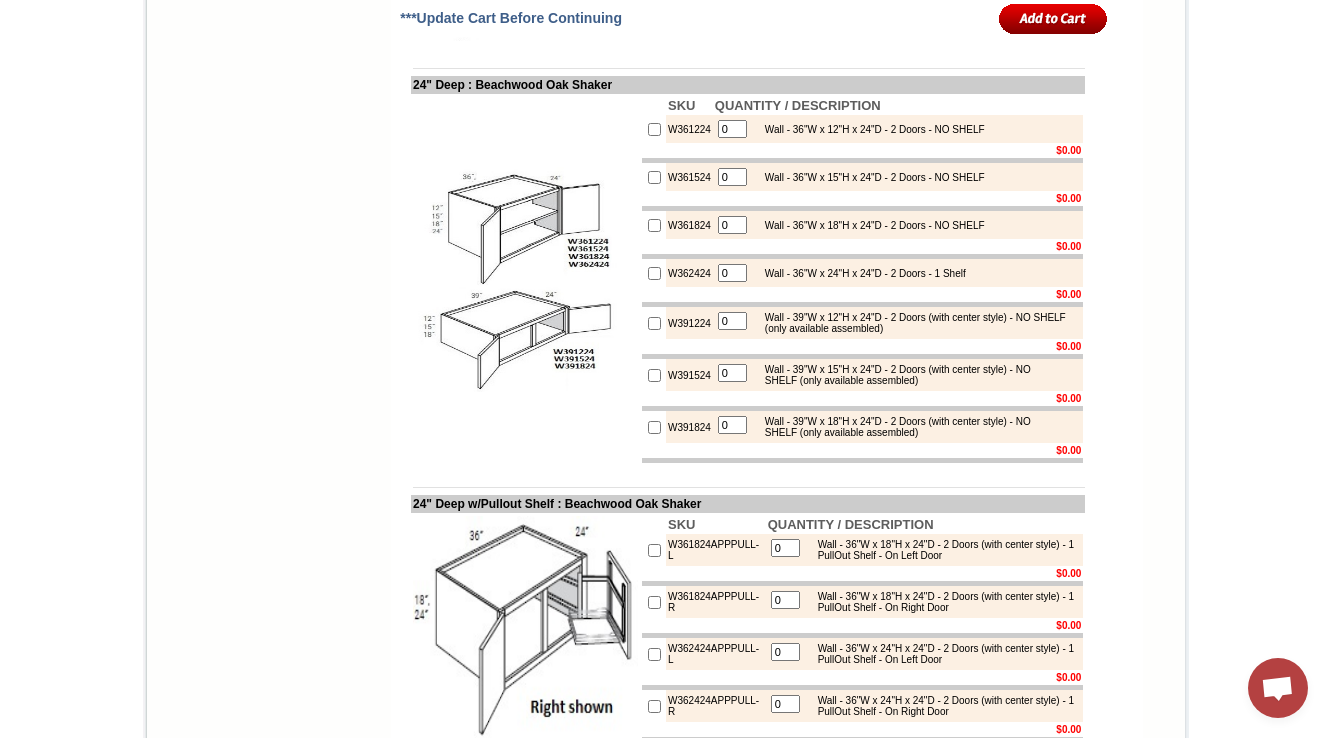 click on "W362424" at bounding box center [689, 273] 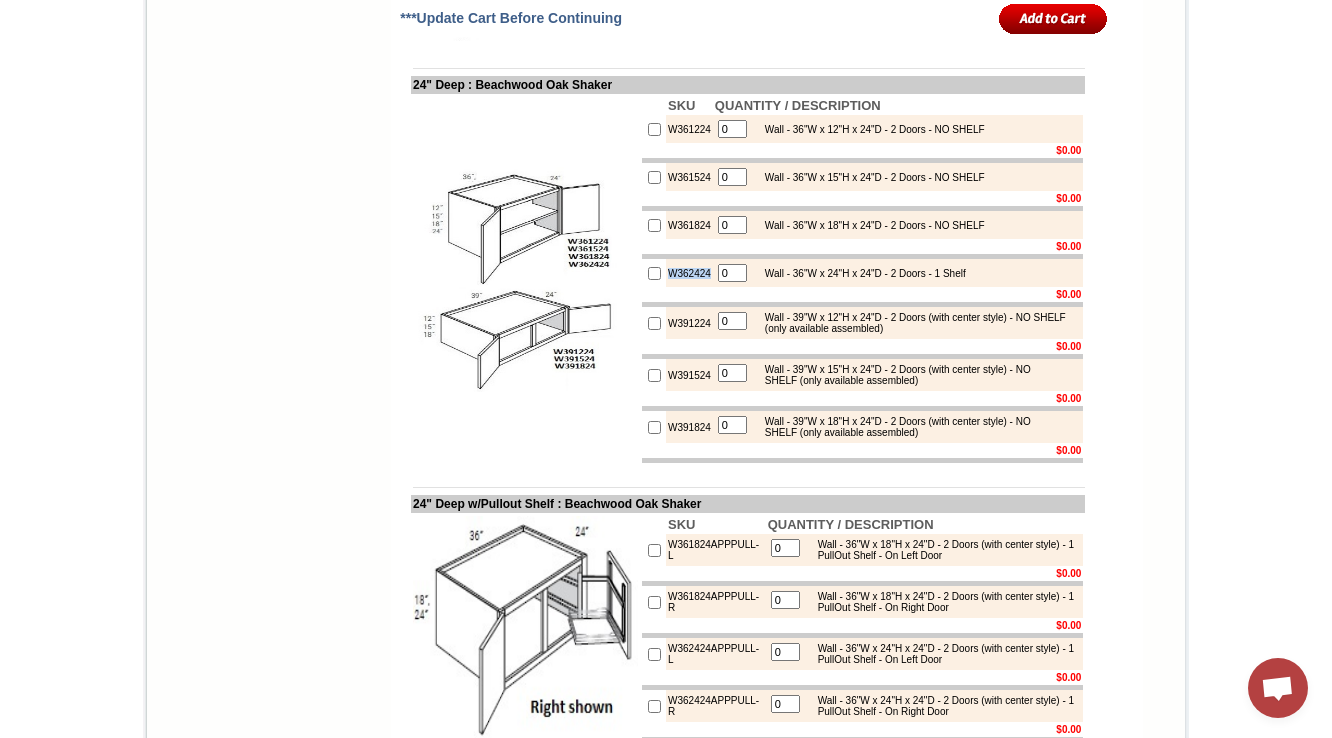 click on "W362424" at bounding box center [689, 273] 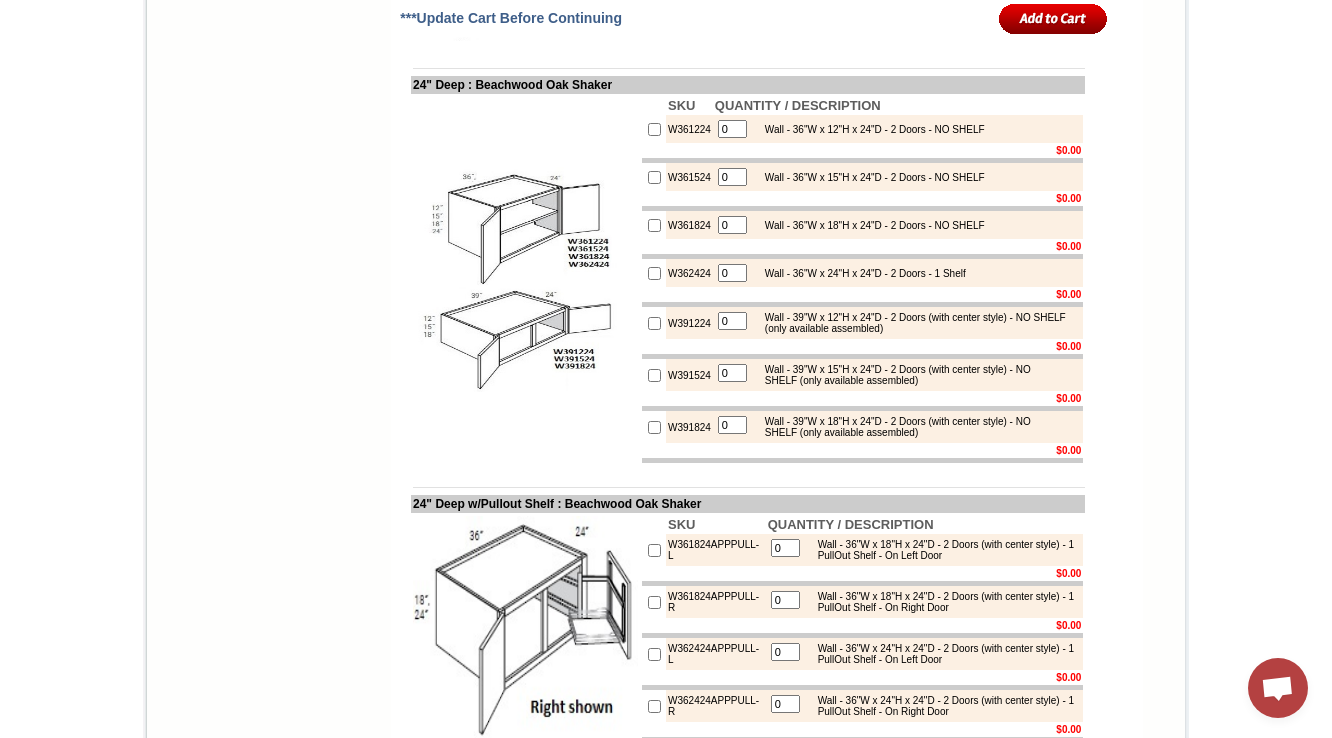 click on "W361824" at bounding box center [689, 225] 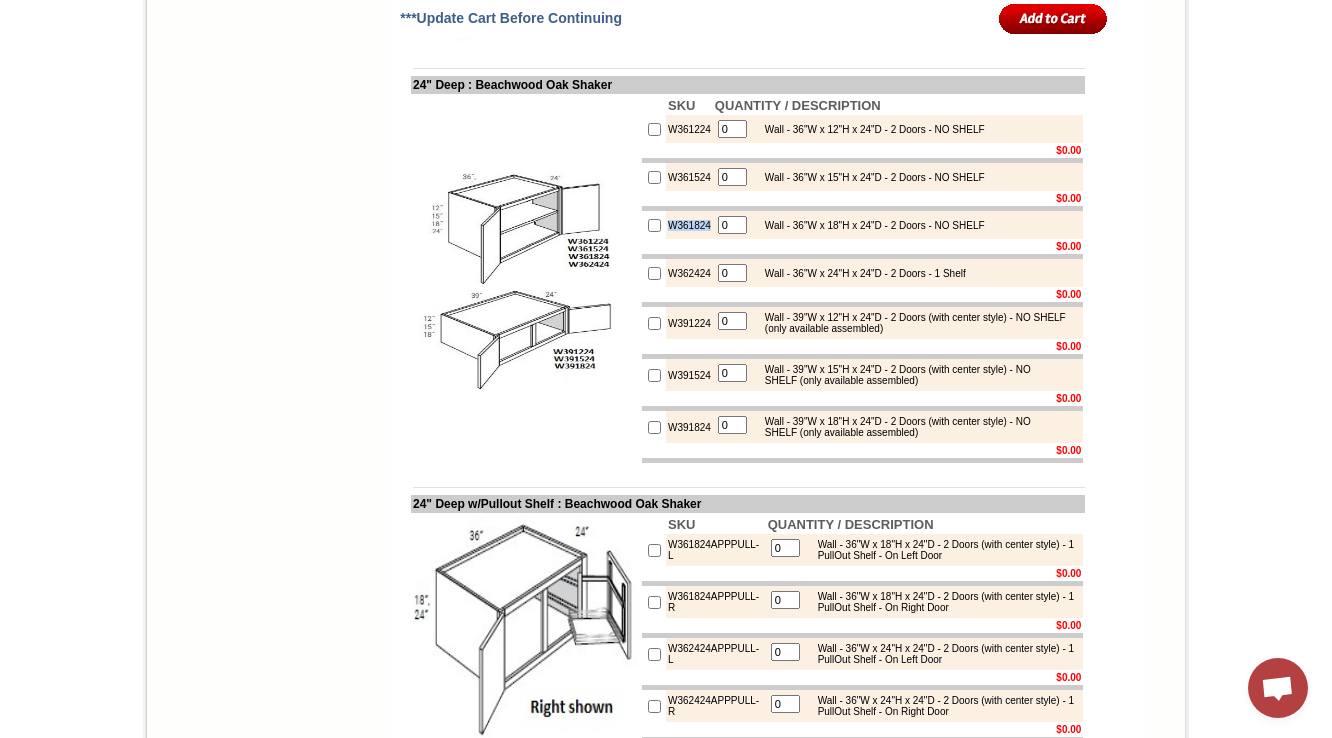 copy on "W361824" 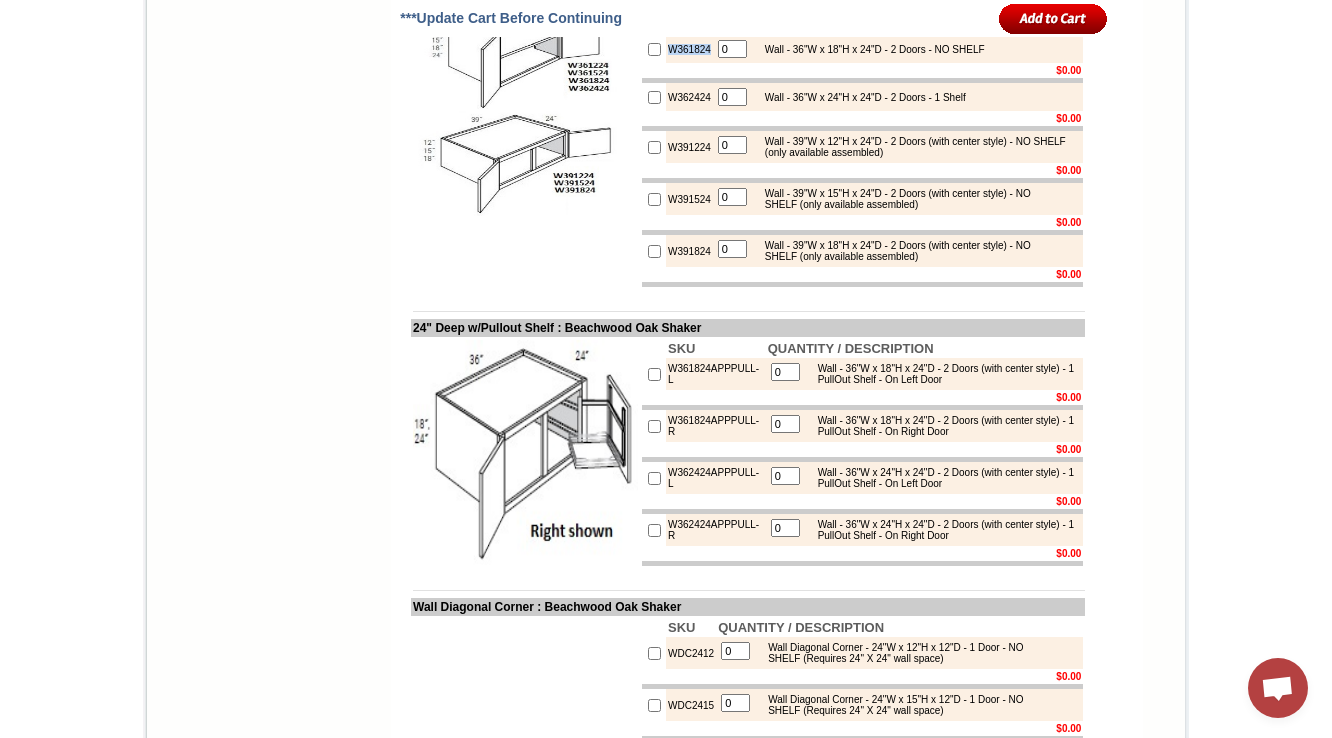 scroll, scrollTop: 4900, scrollLeft: 0, axis: vertical 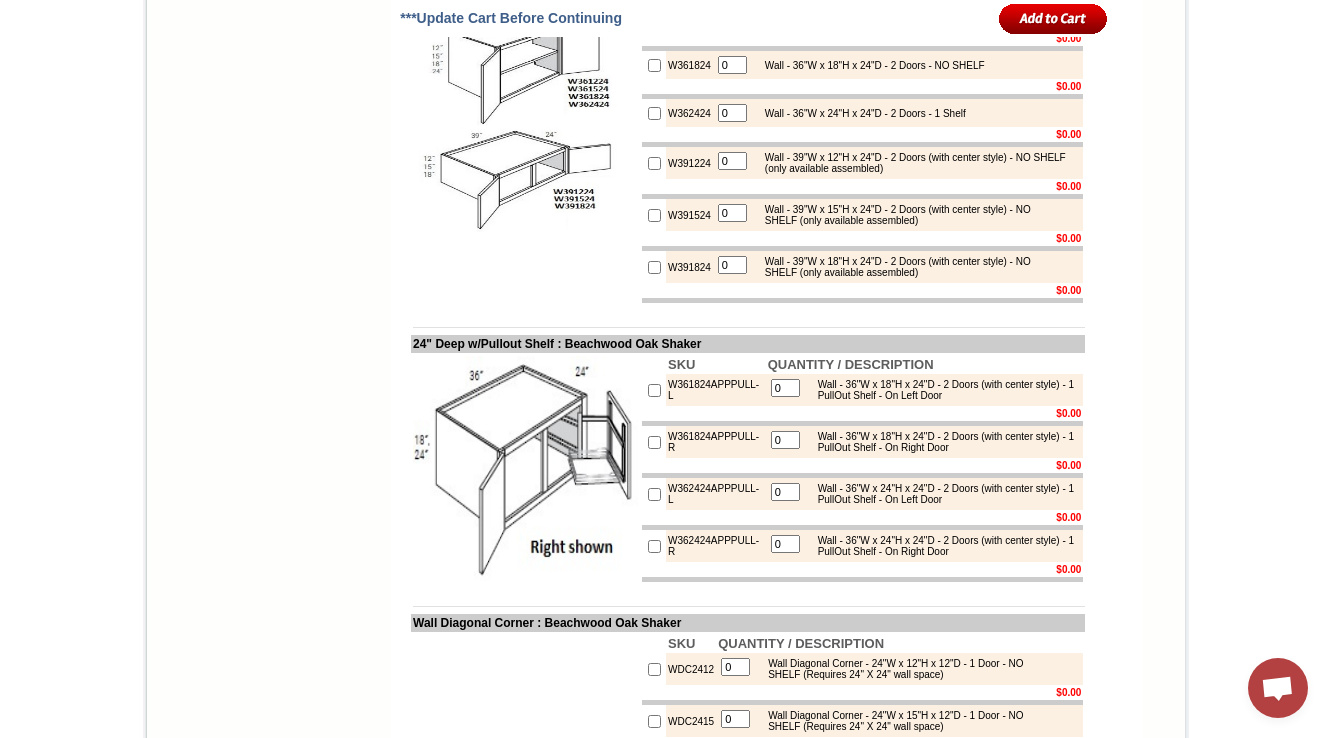 click at bounding box center [654, 186] 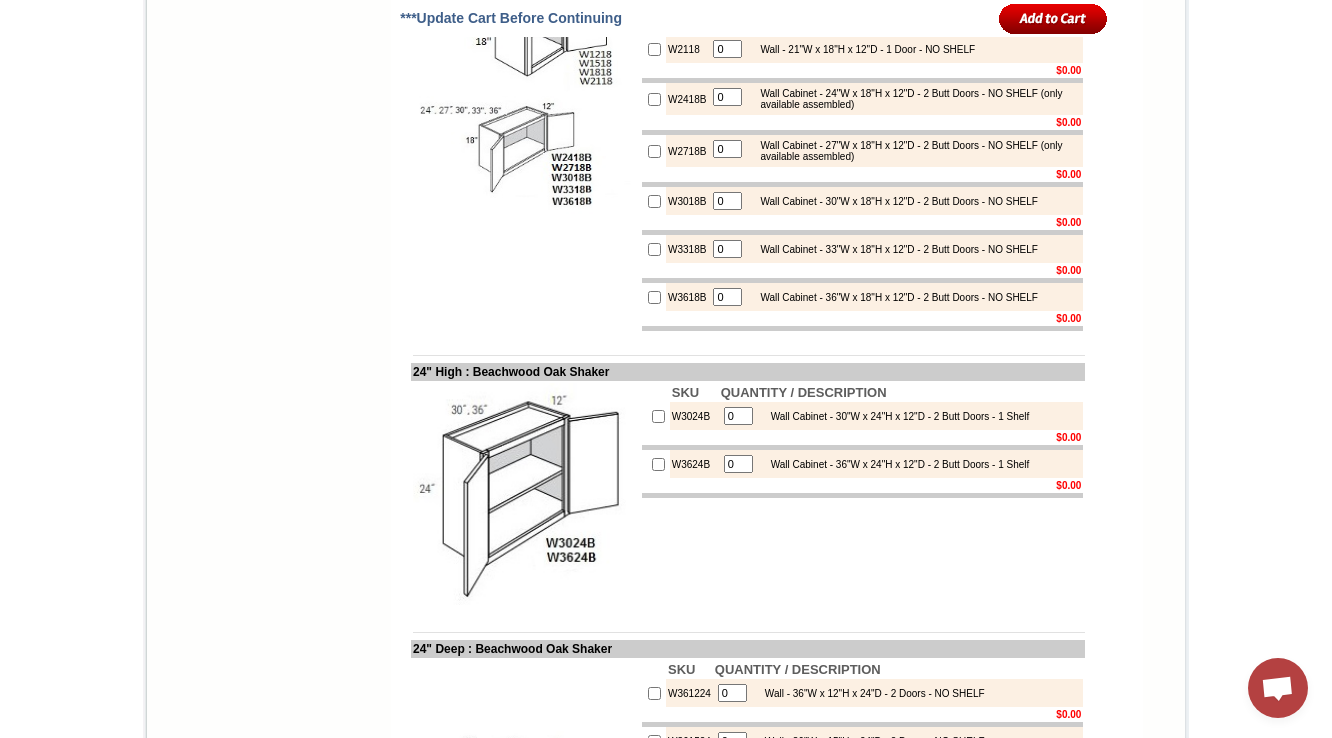 scroll, scrollTop: 4100, scrollLeft: 0, axis: vertical 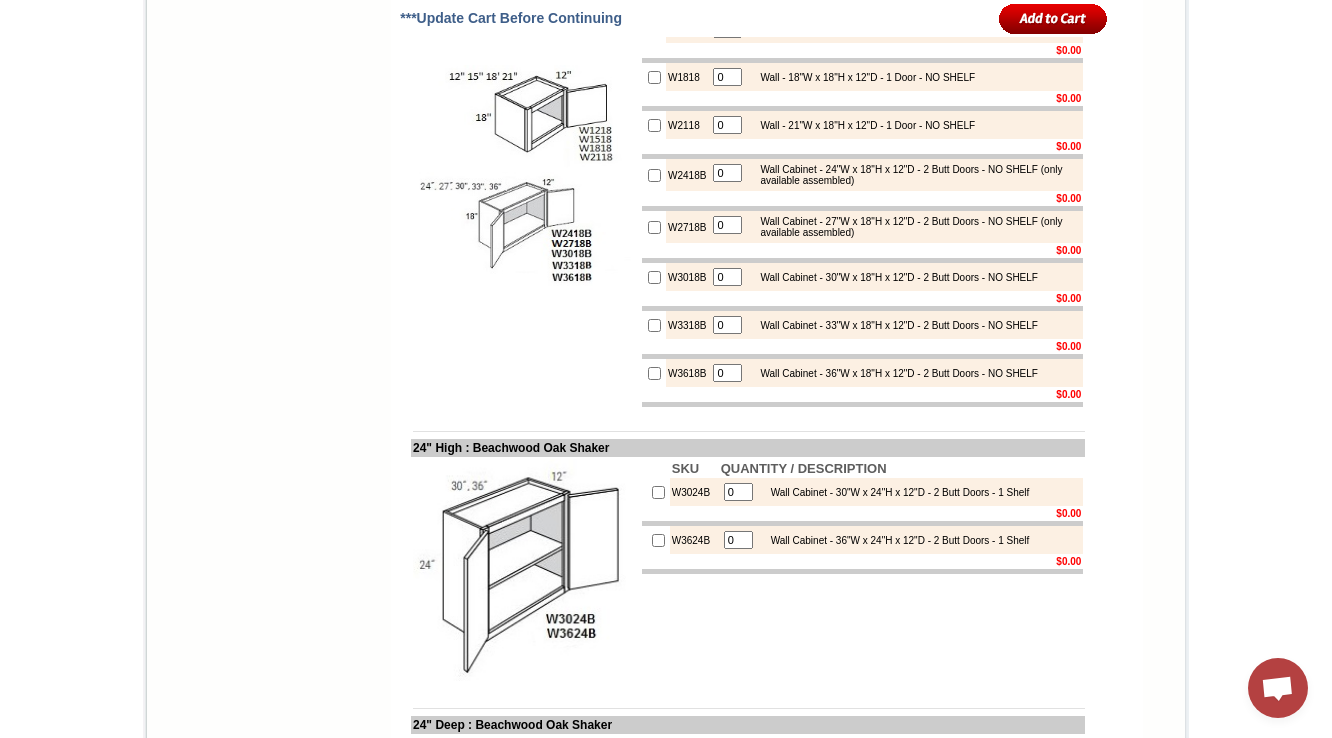 click on "W3018B" at bounding box center (687, 277) 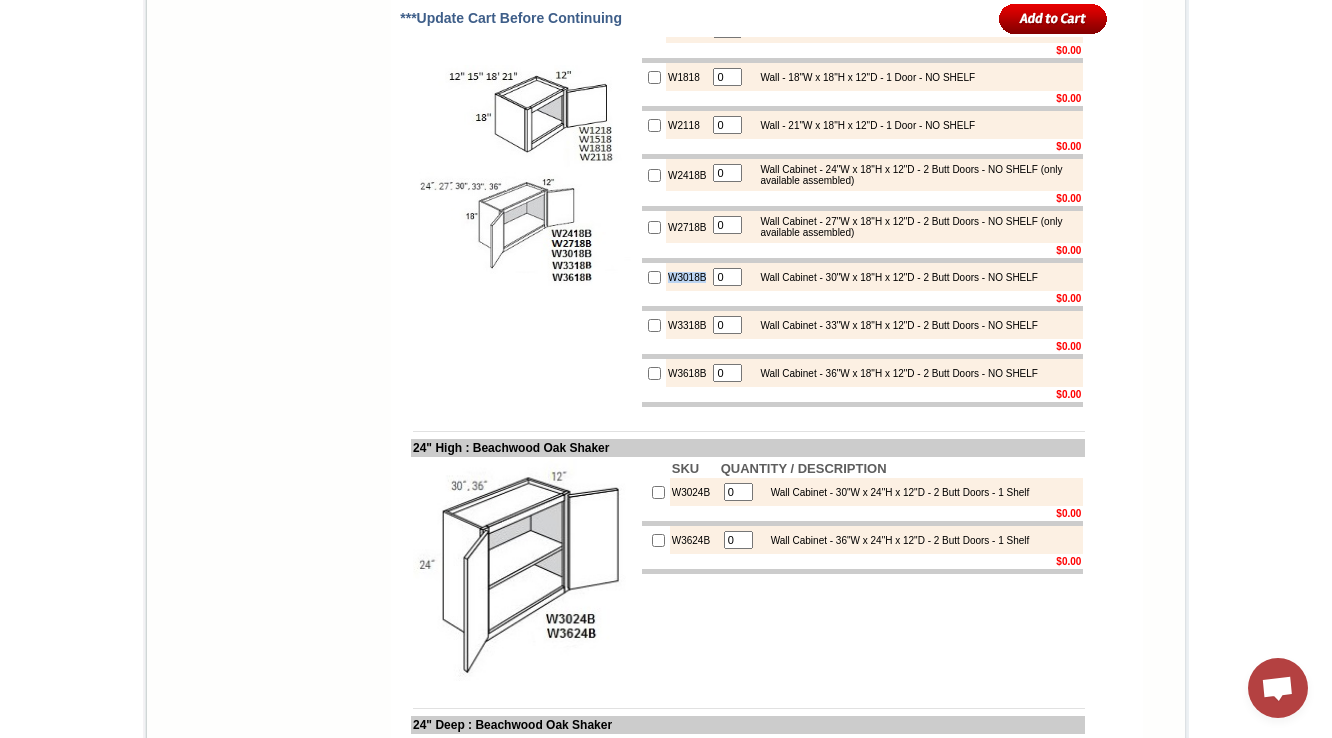 click on "W3018B" at bounding box center [687, 277] 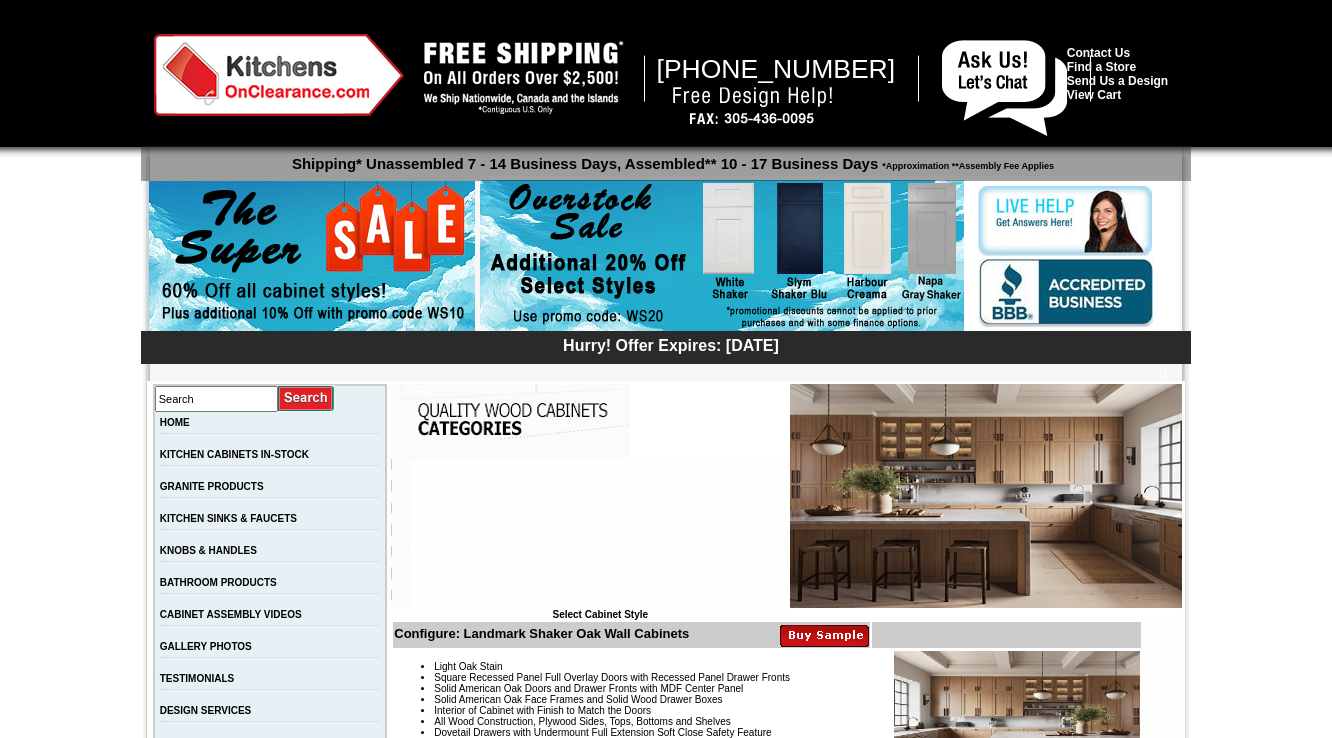 scroll, scrollTop: 0, scrollLeft: 0, axis: both 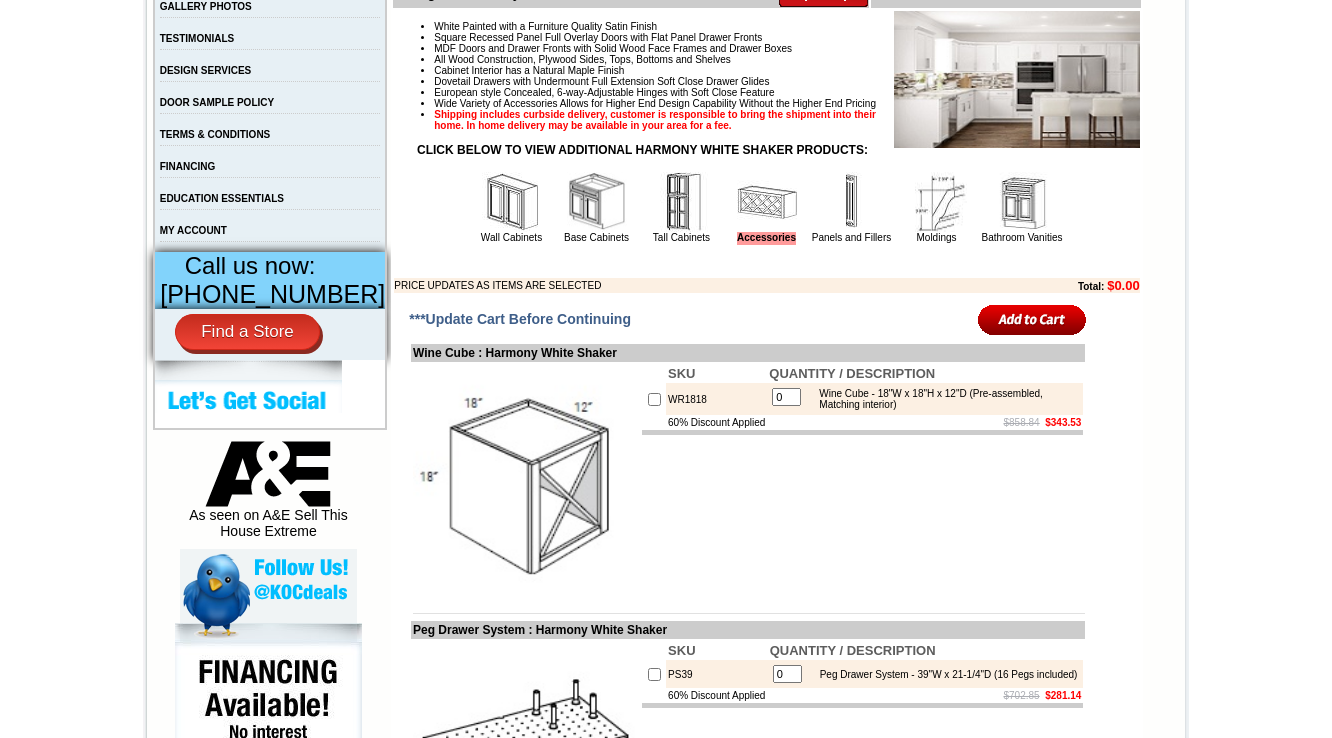 click at bounding box center [512, 202] 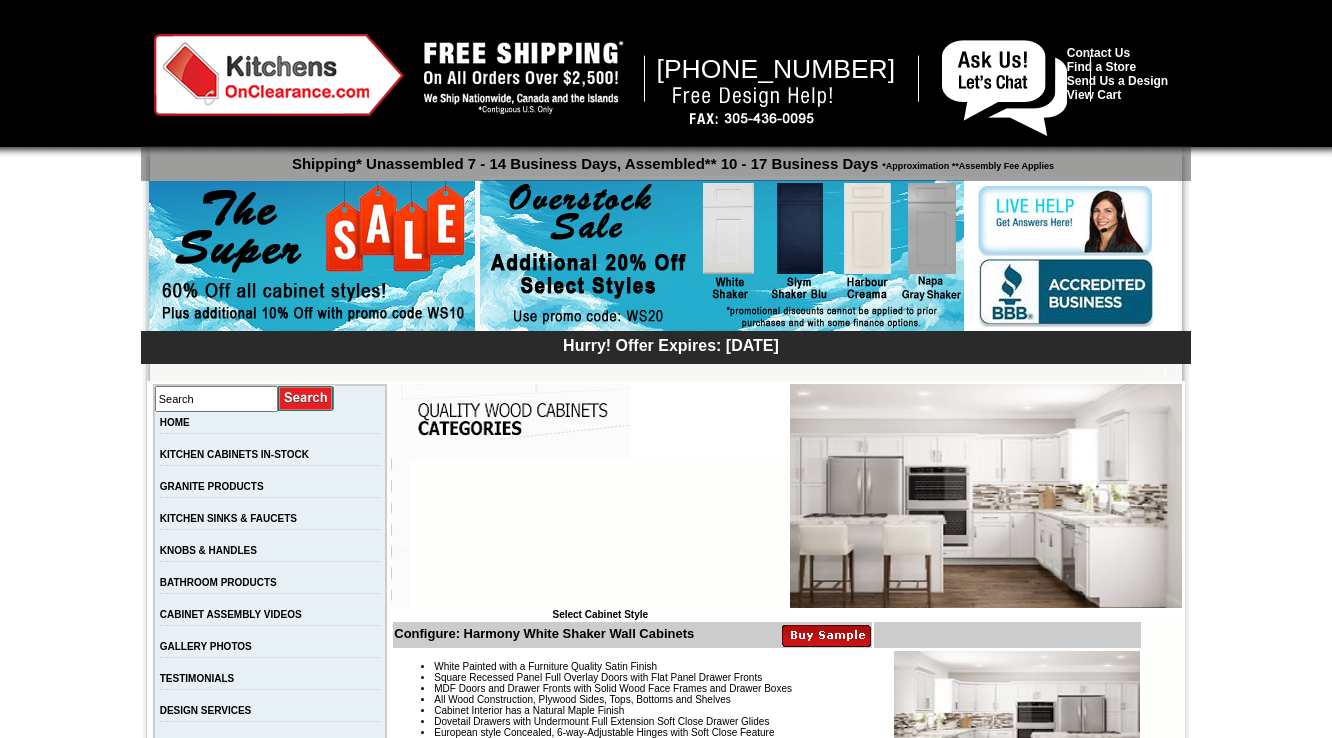 scroll, scrollTop: 480, scrollLeft: 0, axis: vertical 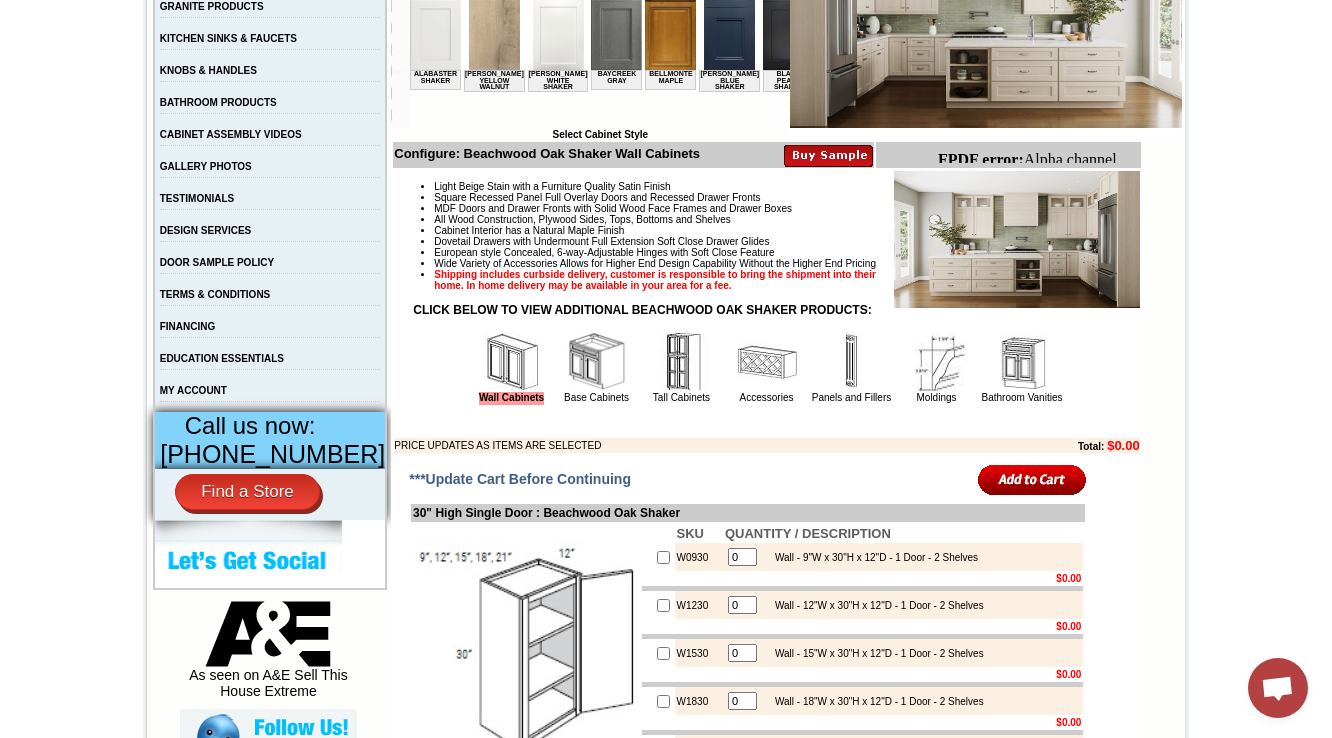 click at bounding box center (597, 362) 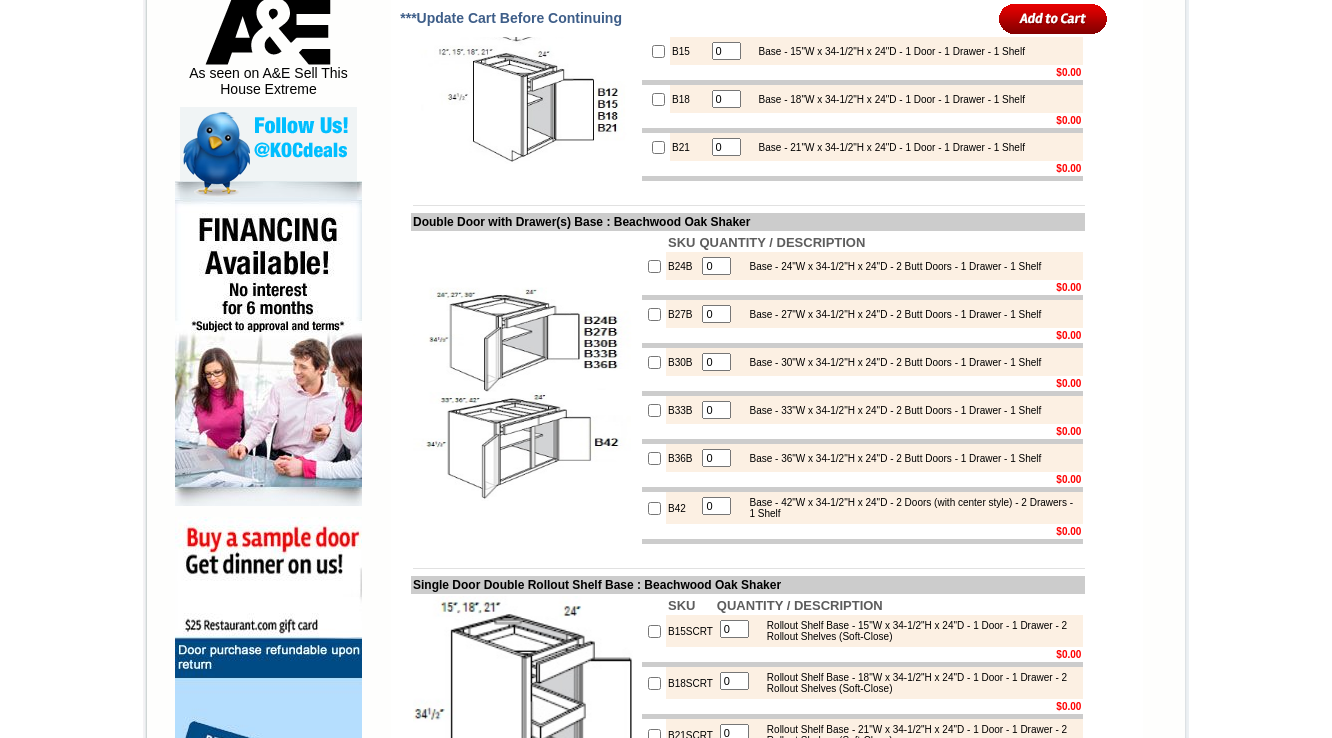 scroll, scrollTop: 1120, scrollLeft: 0, axis: vertical 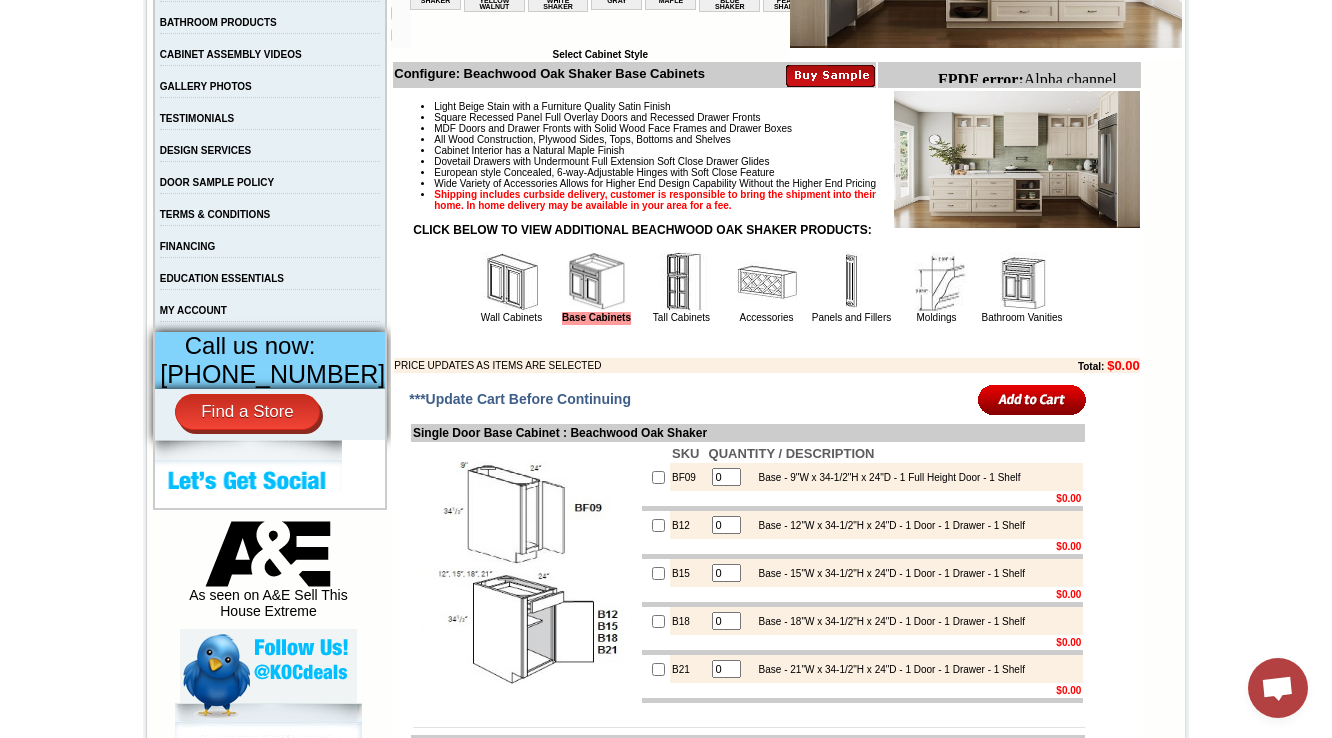 click at bounding box center (512, 282) 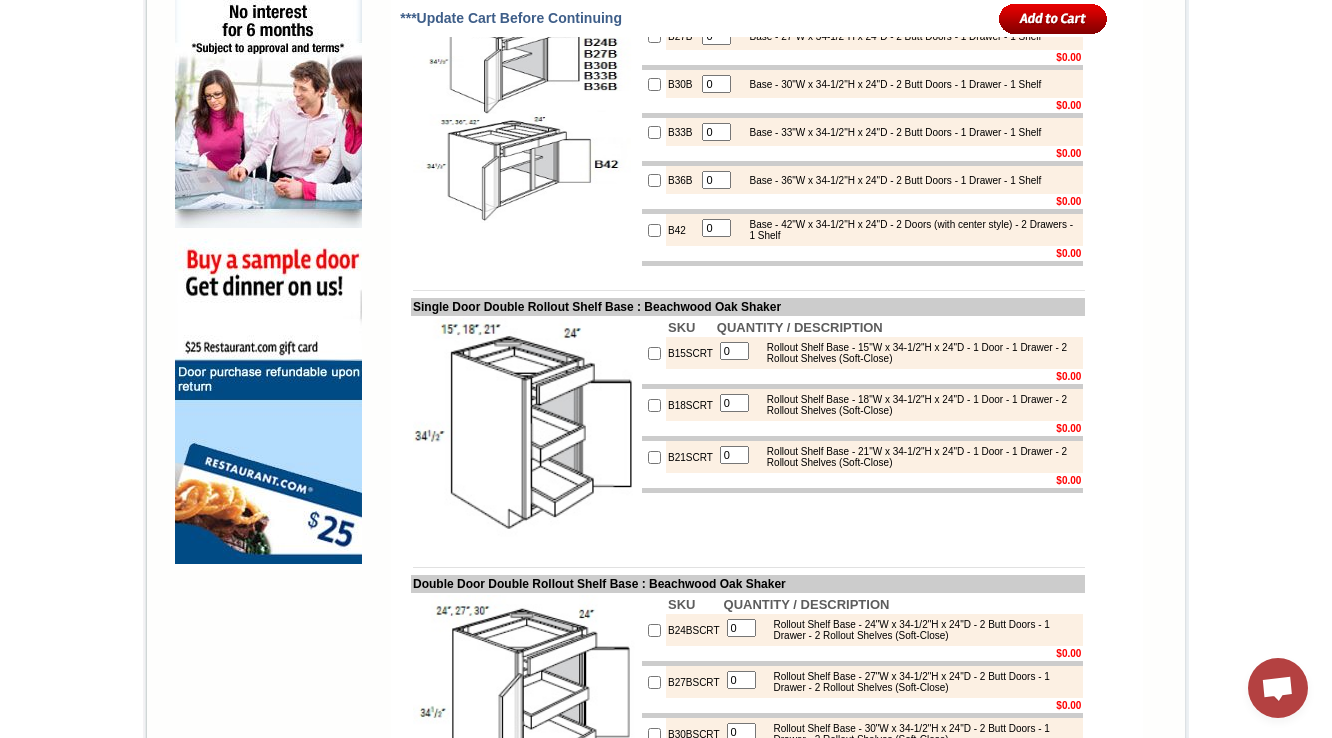 scroll, scrollTop: 1920, scrollLeft: 0, axis: vertical 